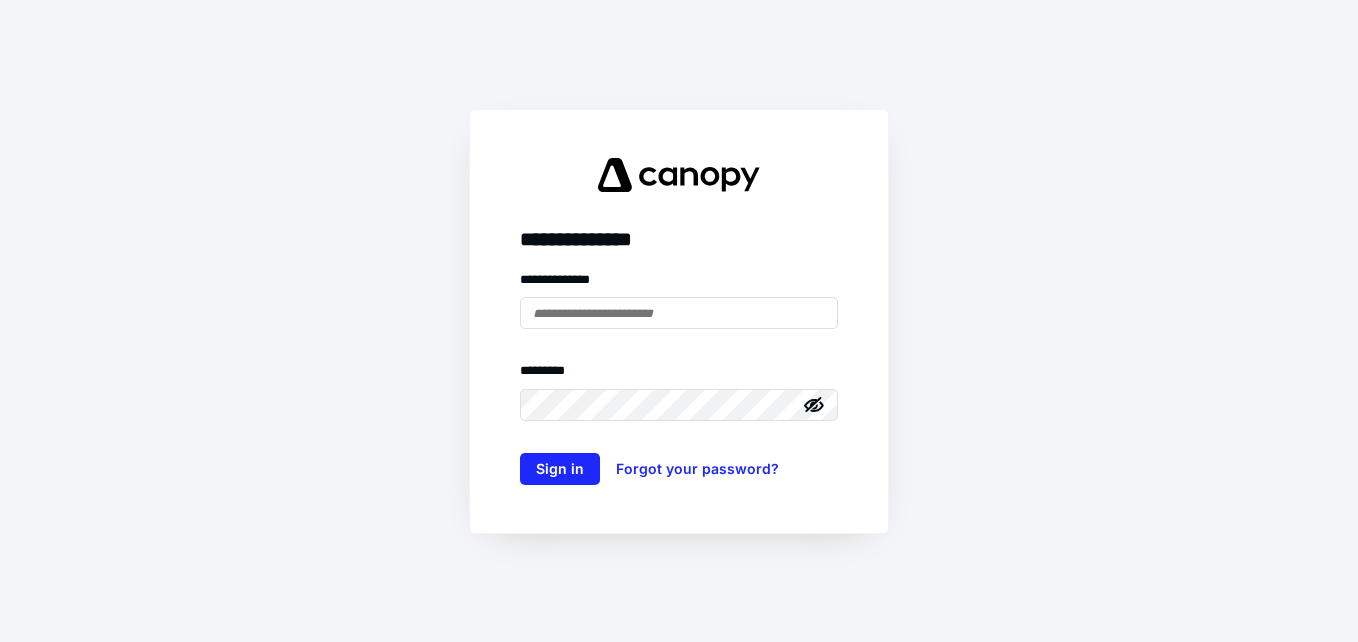 scroll, scrollTop: 0, scrollLeft: 0, axis: both 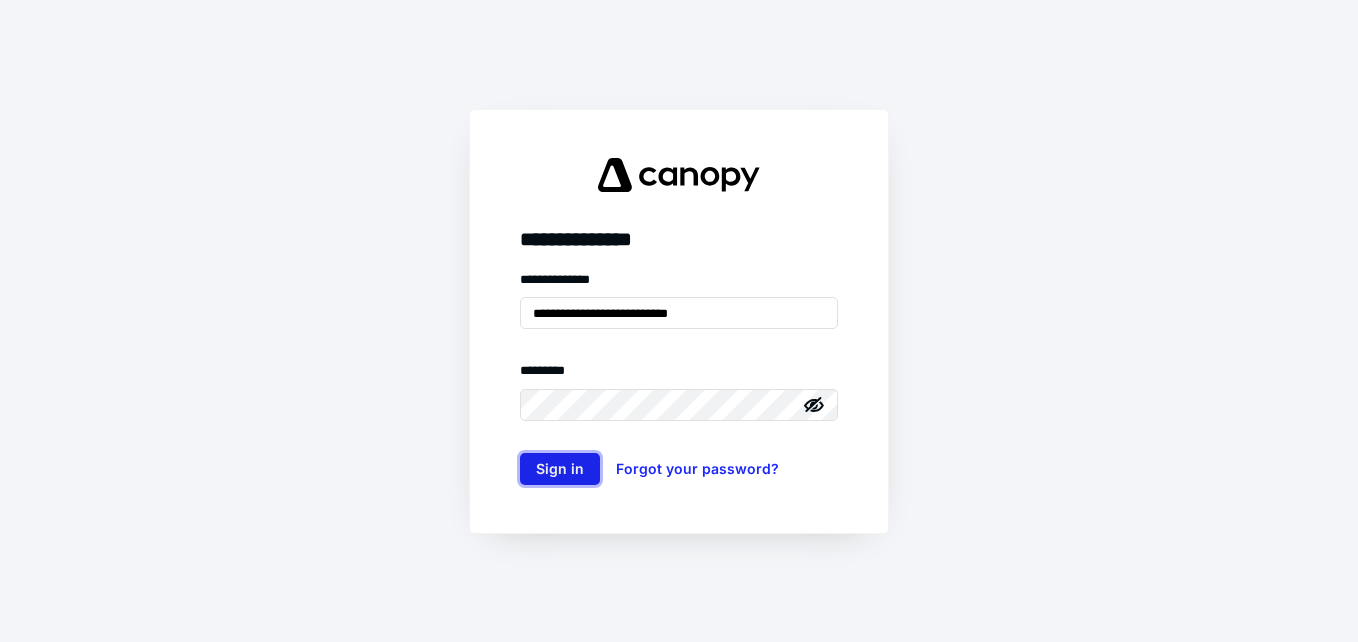 click on "Sign in" at bounding box center (560, 469) 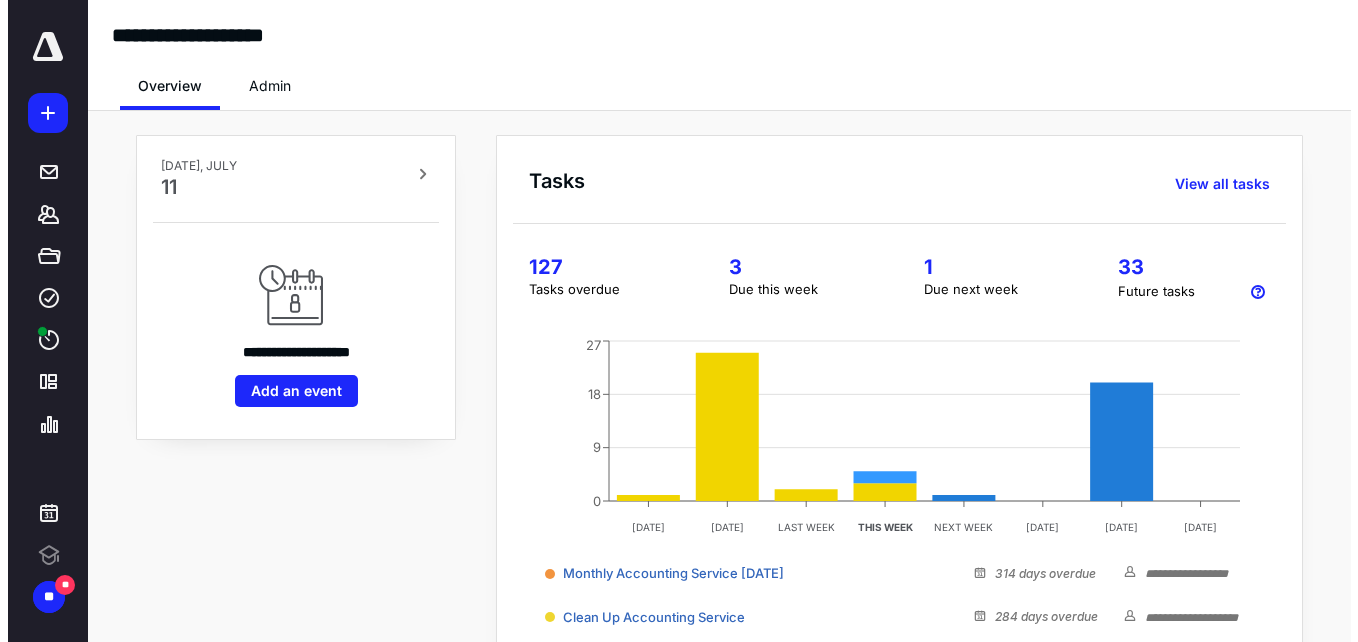 scroll, scrollTop: 0, scrollLeft: 0, axis: both 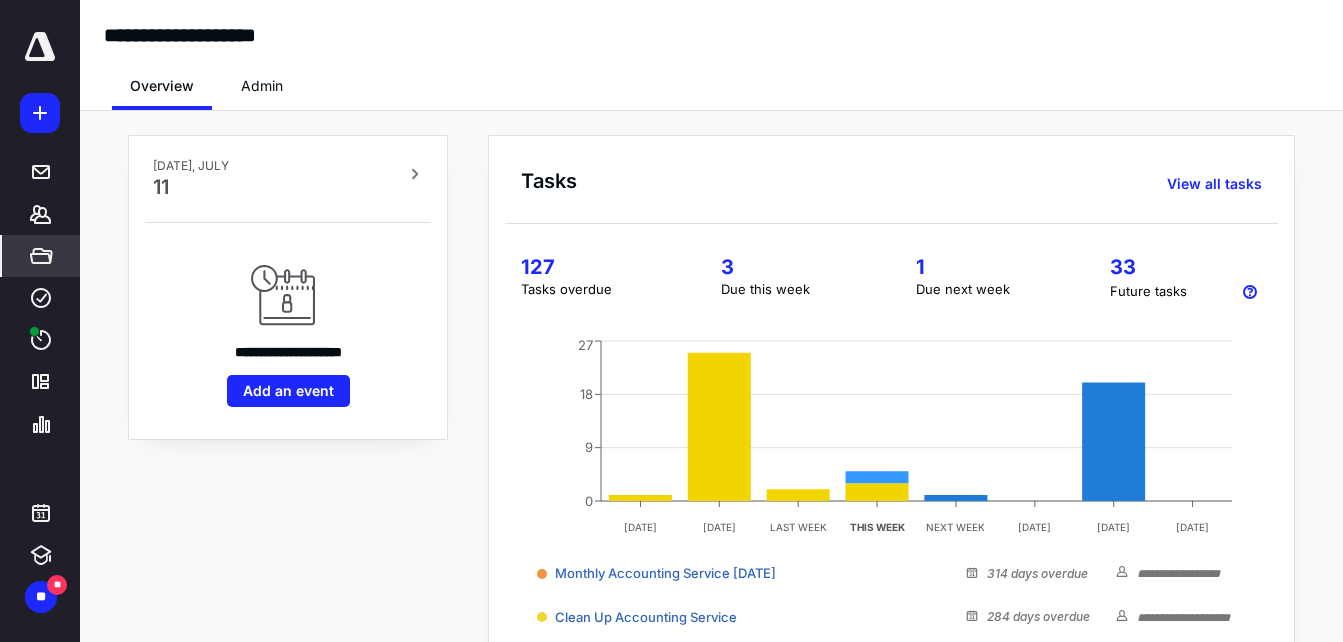 click on "*****" at bounding box center [41, 256] 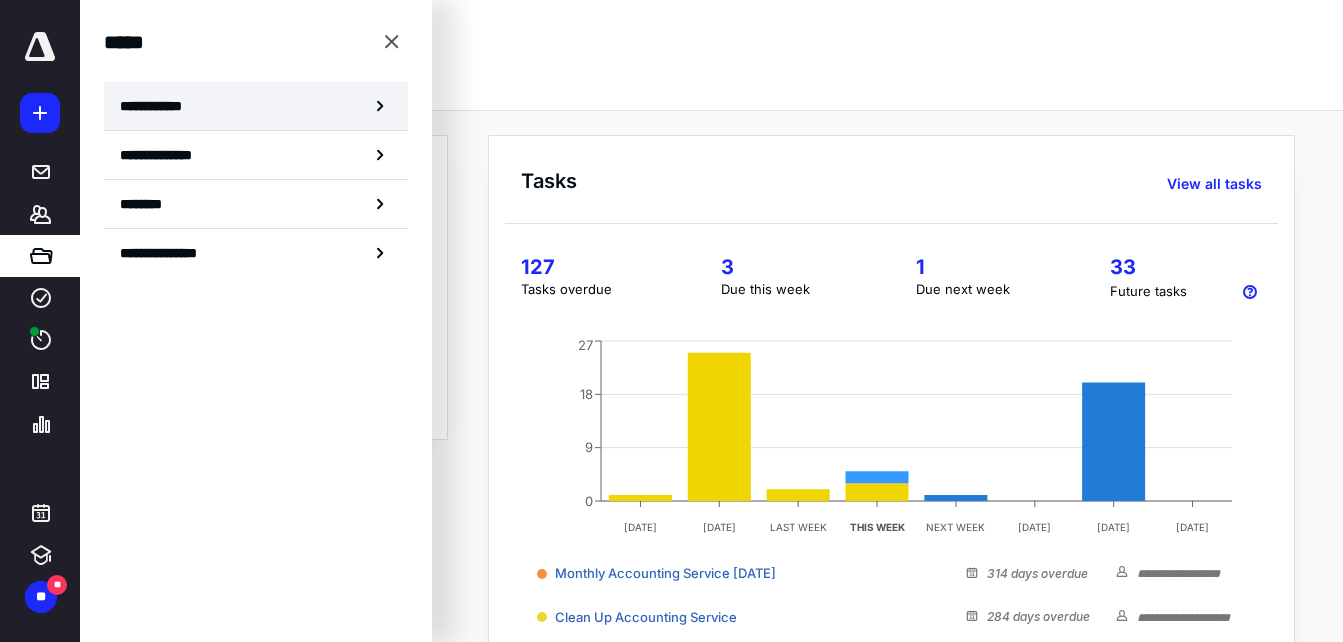 click on "**********" at bounding box center [256, 106] 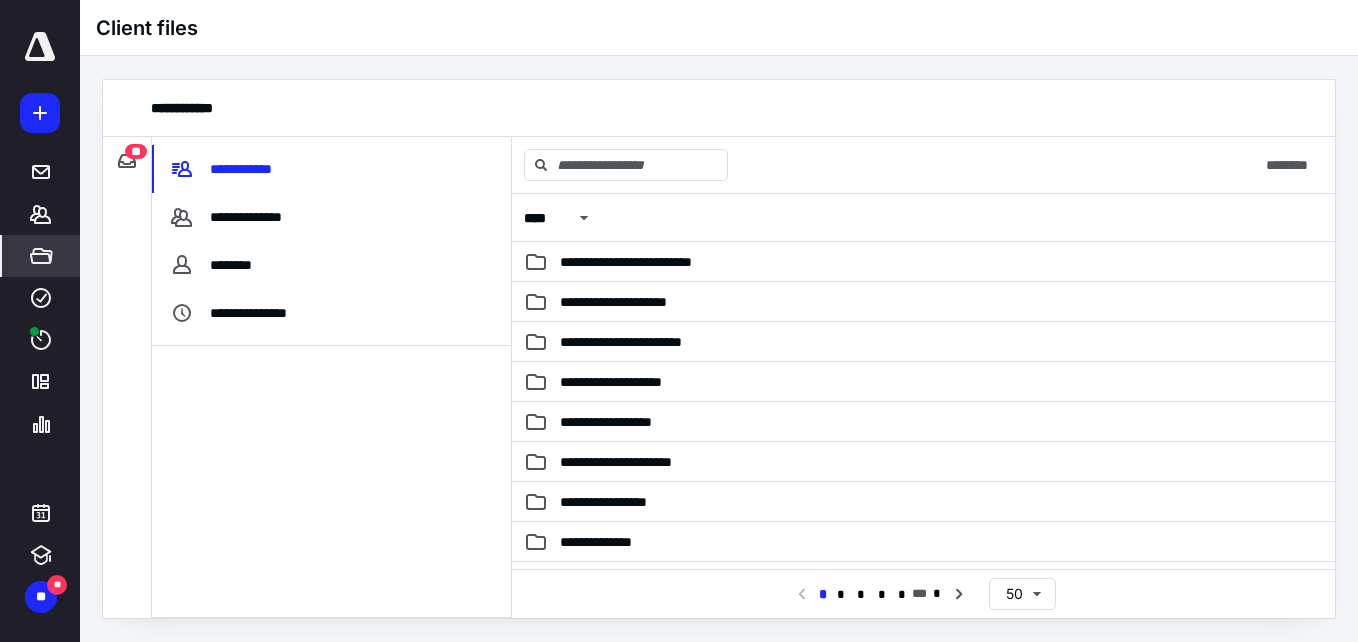 click on "**" at bounding box center [136, 151] 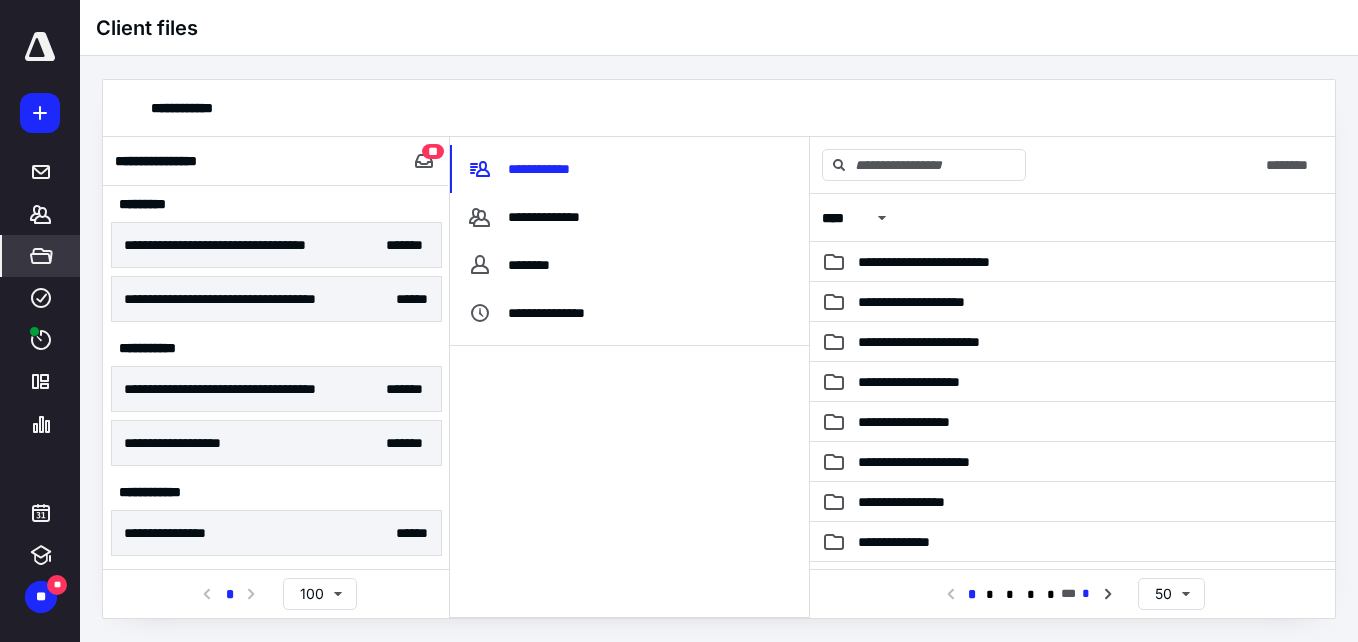 click on "*" at bounding box center [1086, 594] 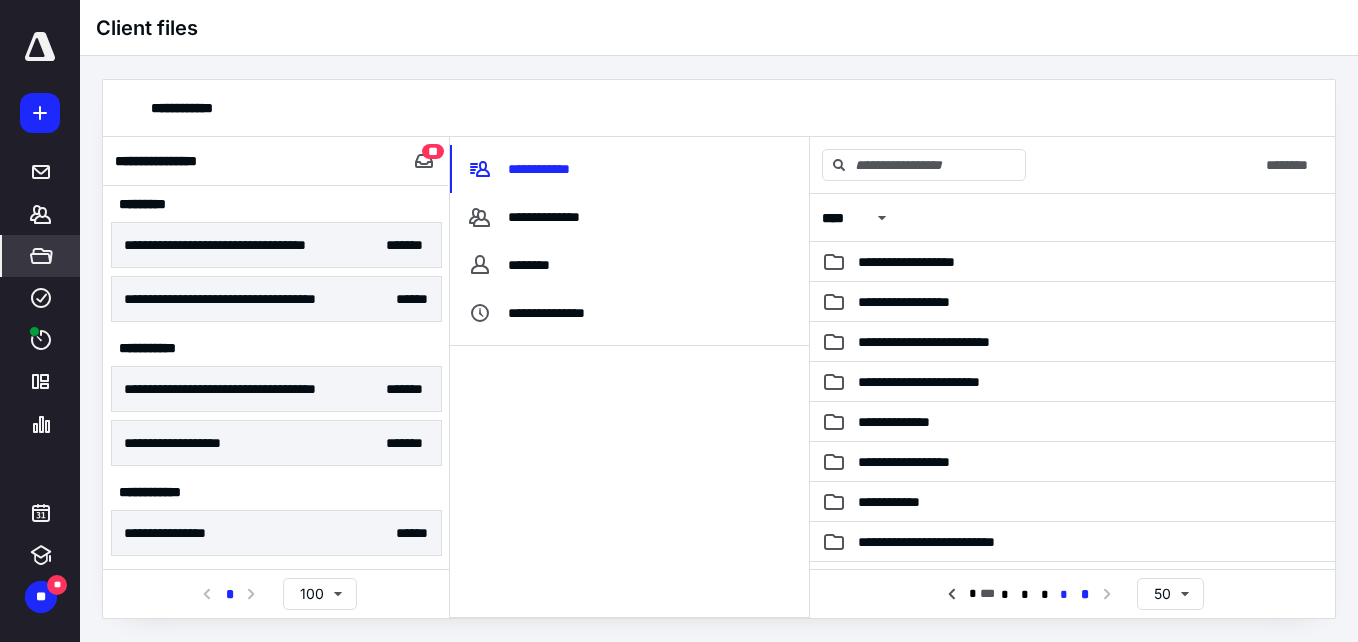 click on "*" at bounding box center [1064, 595] 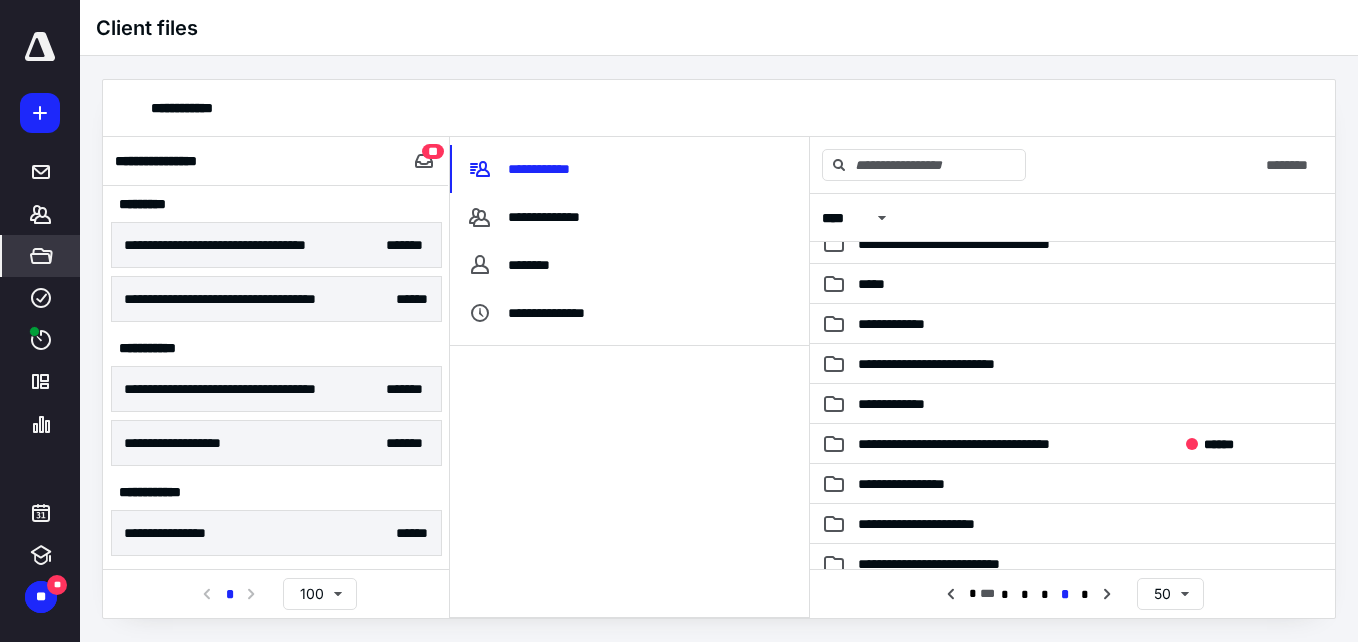 scroll, scrollTop: 1673, scrollLeft: 0, axis: vertical 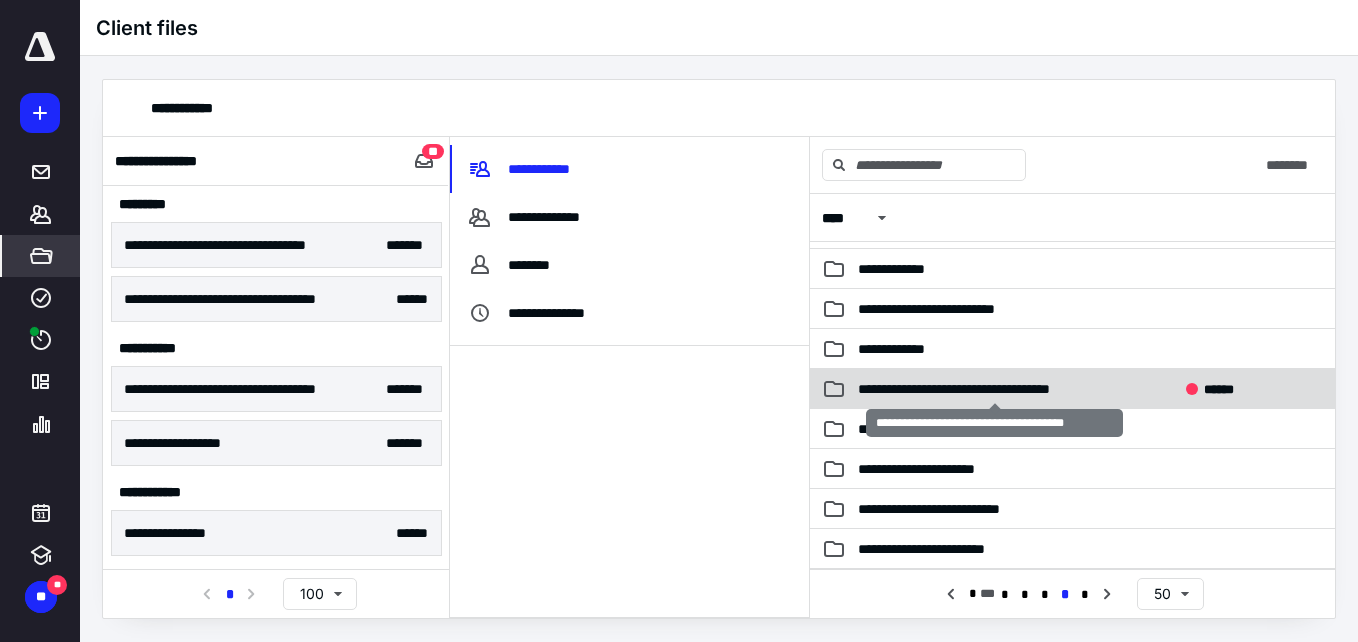 click on "**********" at bounding box center [994, 389] 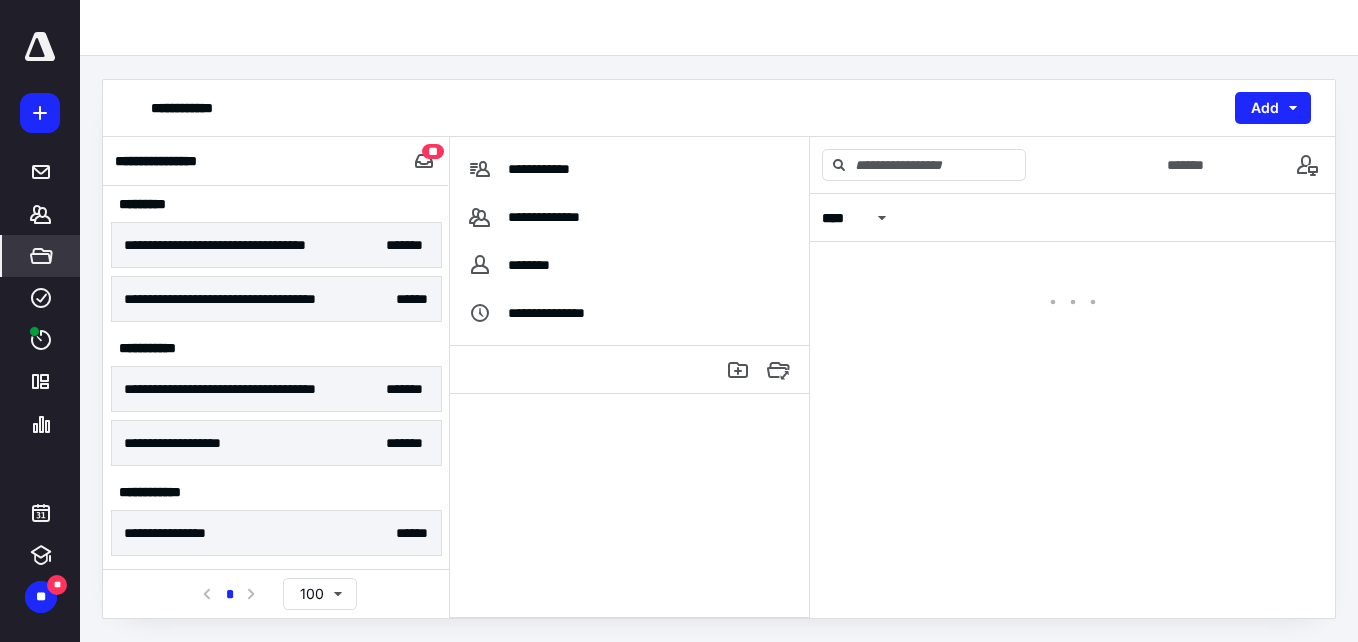 scroll, scrollTop: 0, scrollLeft: 0, axis: both 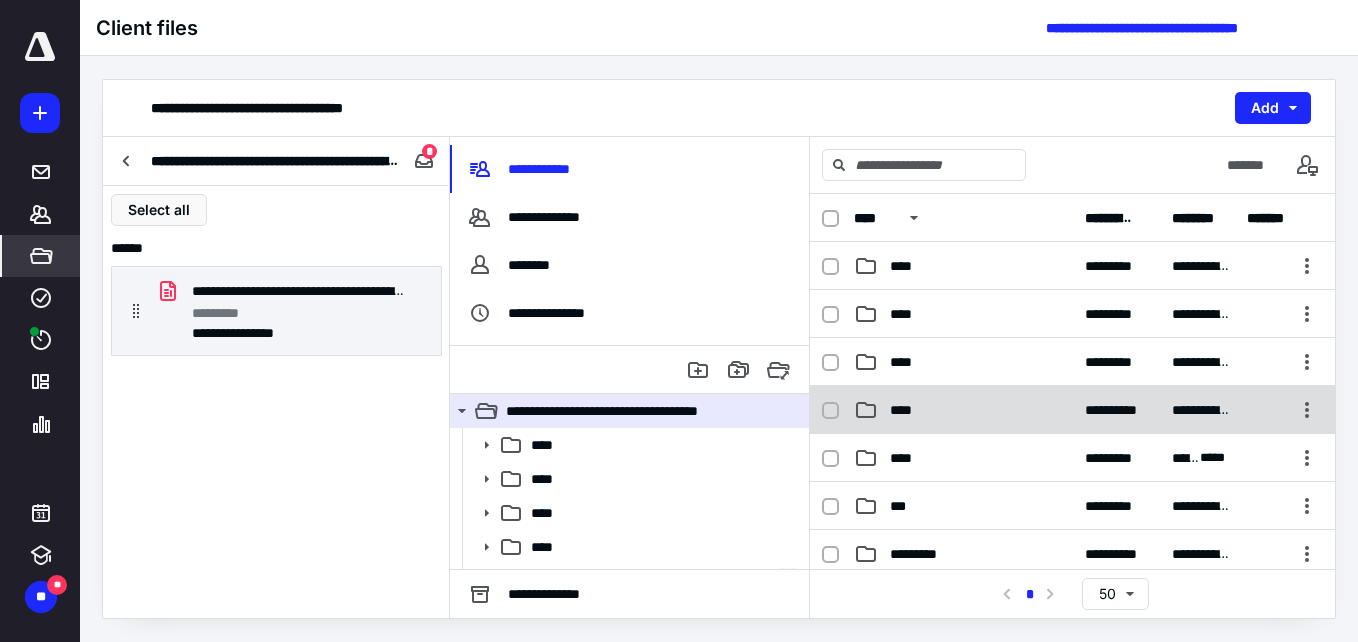 click on "****" at bounding box center (963, 410) 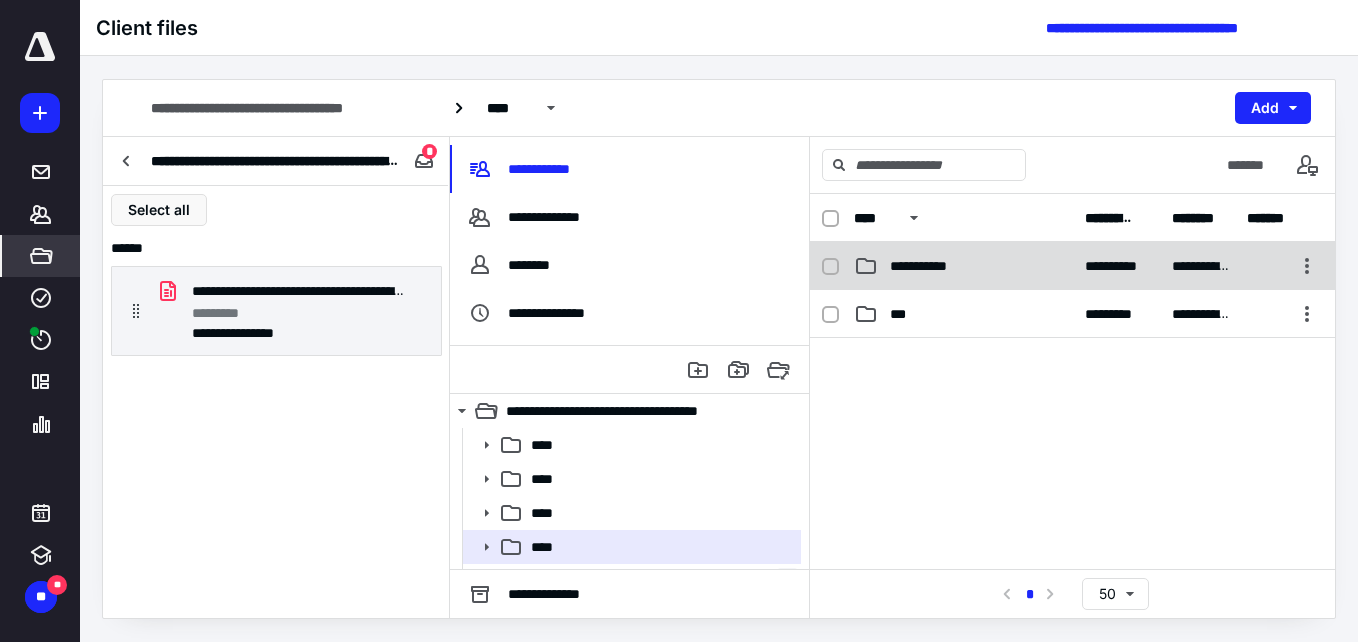 click on "**********" at bounding box center (963, 266) 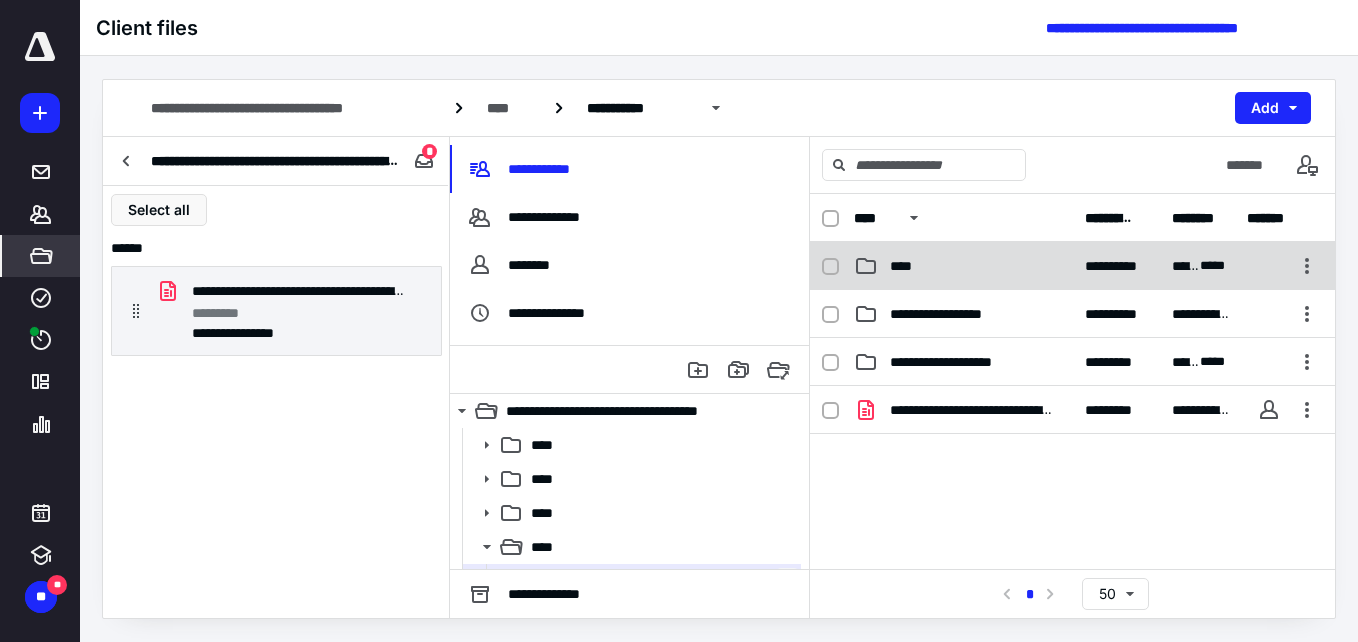 click on "****" at bounding box center (963, 266) 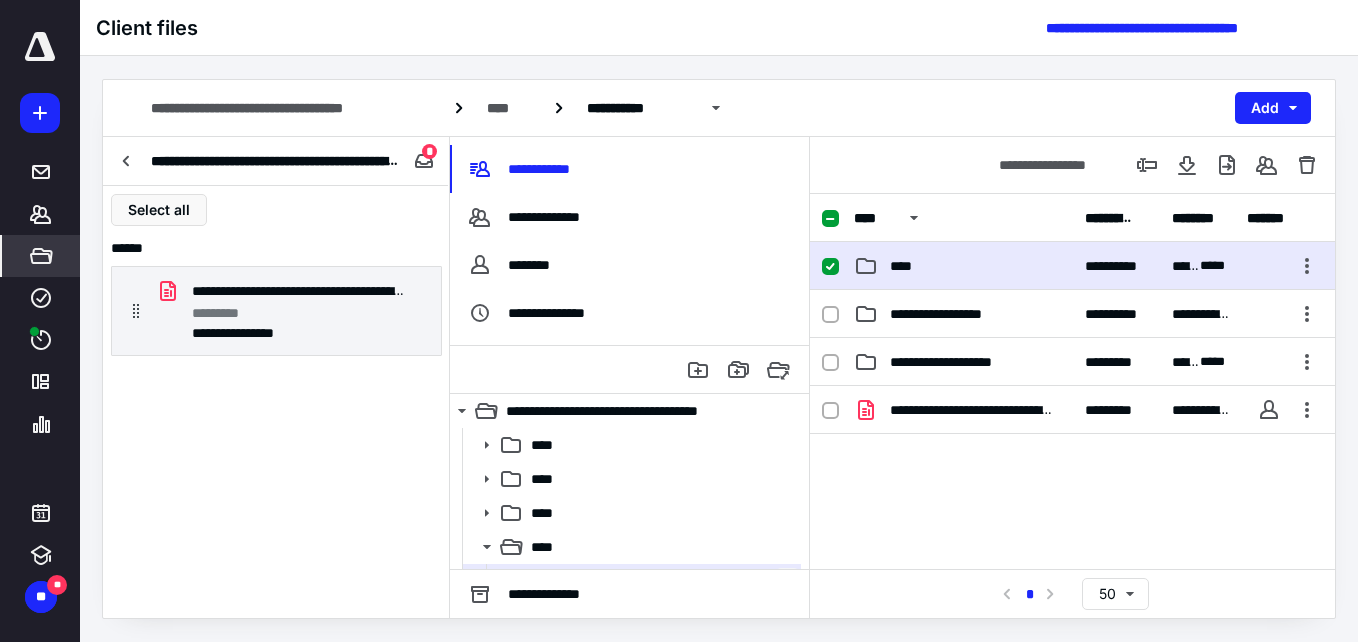 click on "****" at bounding box center [963, 266] 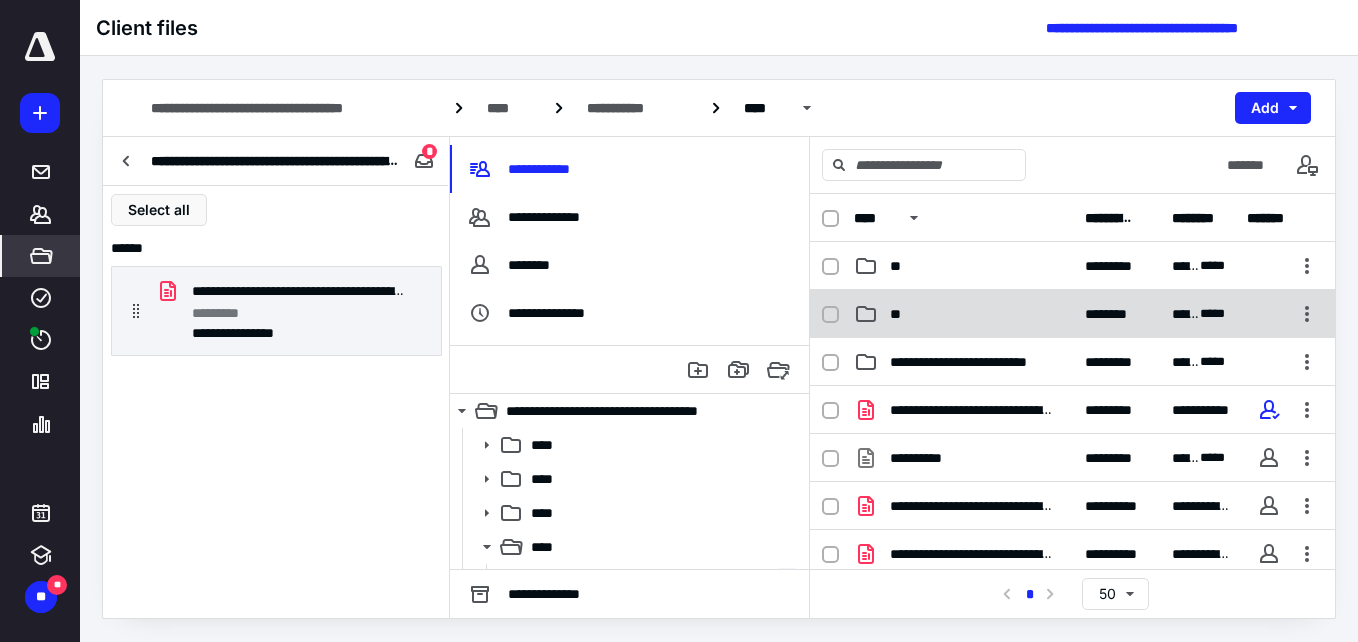 click on "**" at bounding box center (963, 314) 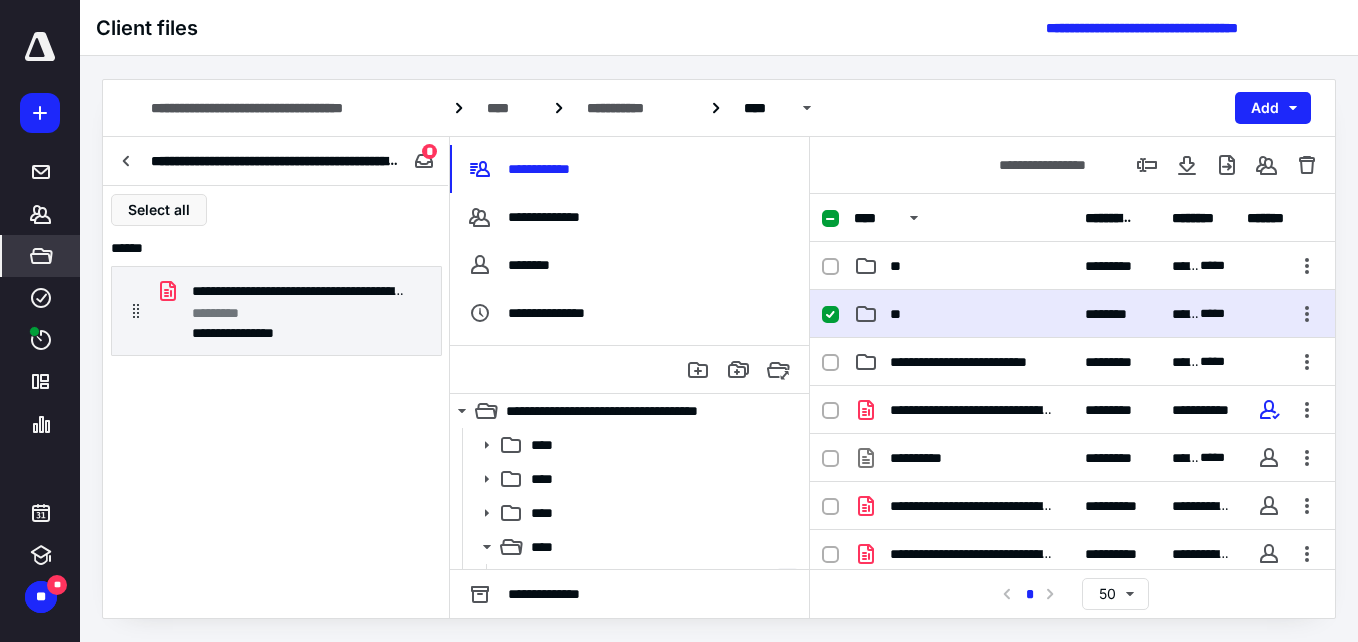 click on "**" at bounding box center [963, 314] 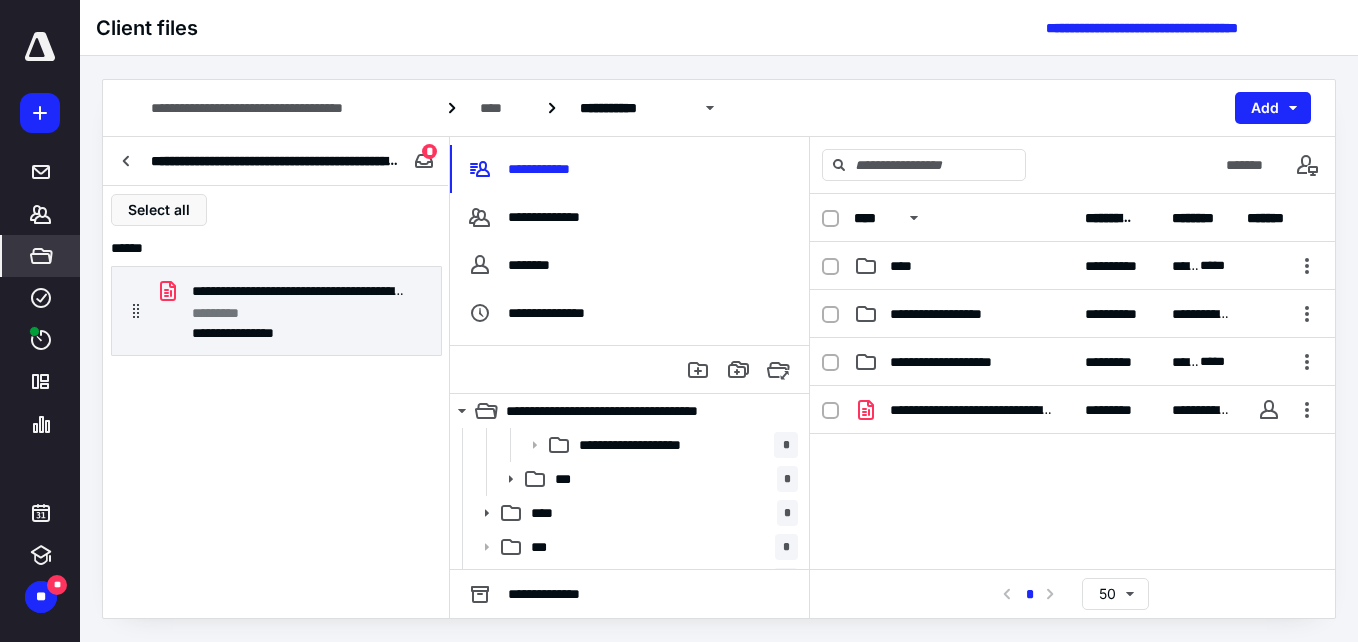 scroll, scrollTop: 349, scrollLeft: 0, axis: vertical 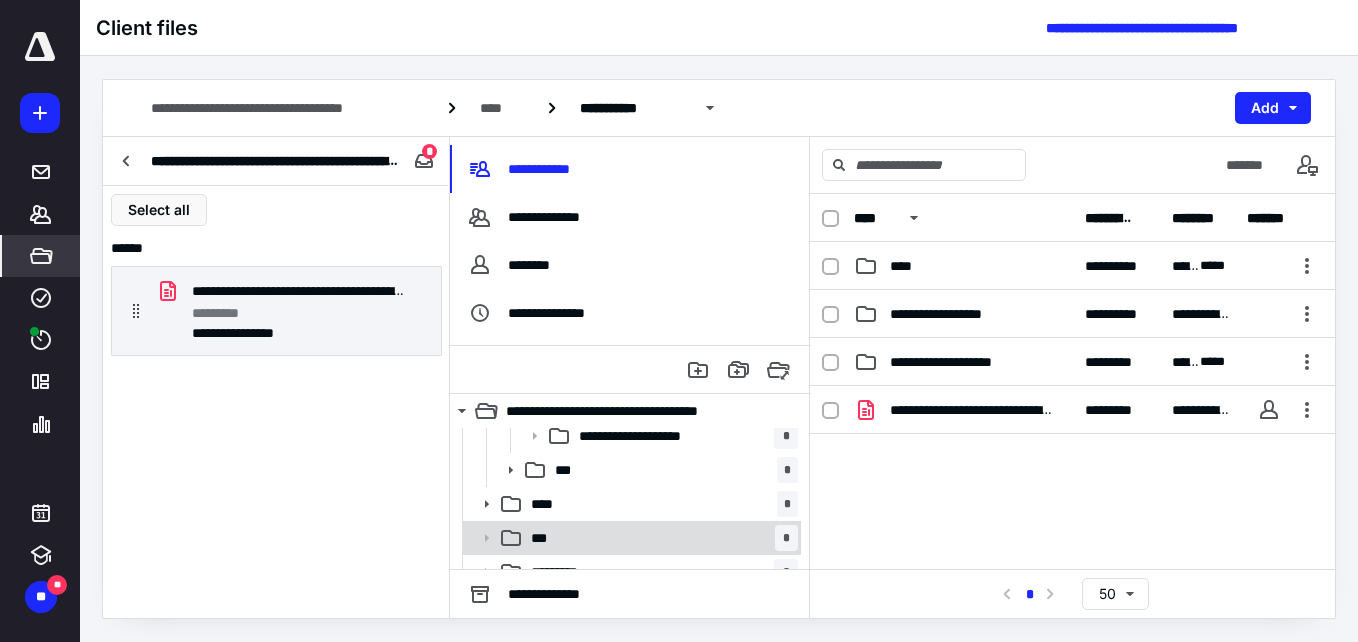click on "*** *" at bounding box center [660, 538] 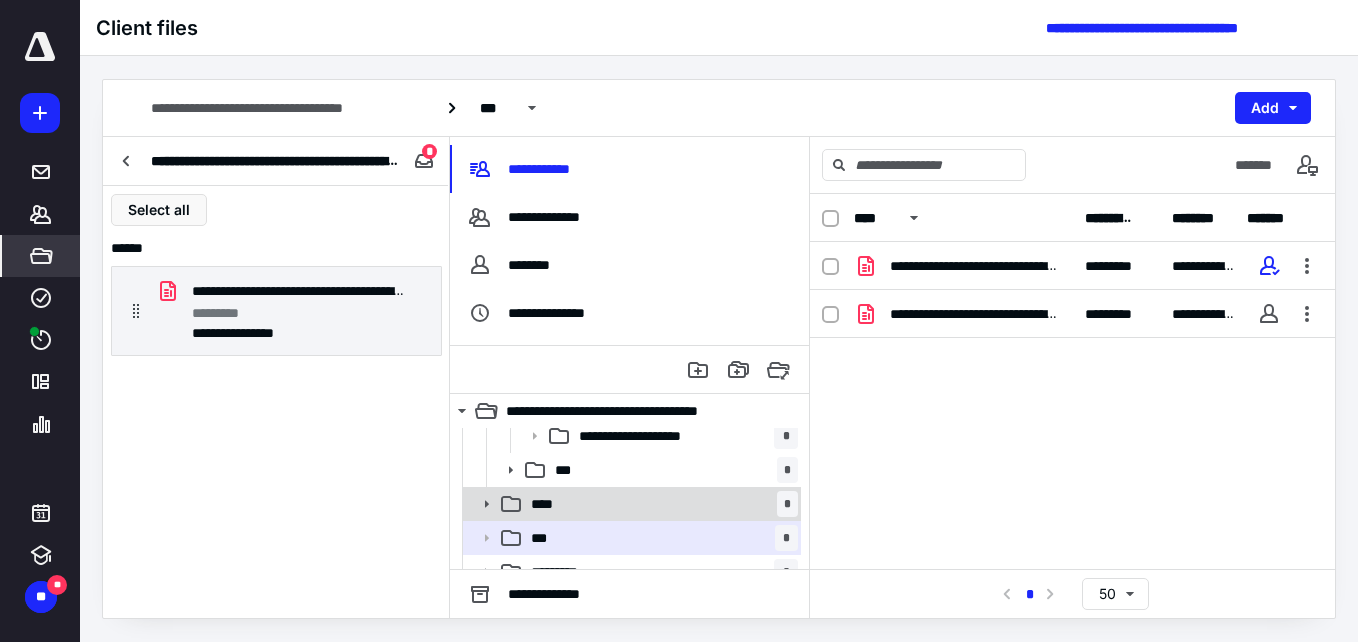 click on "**** *" at bounding box center (660, 504) 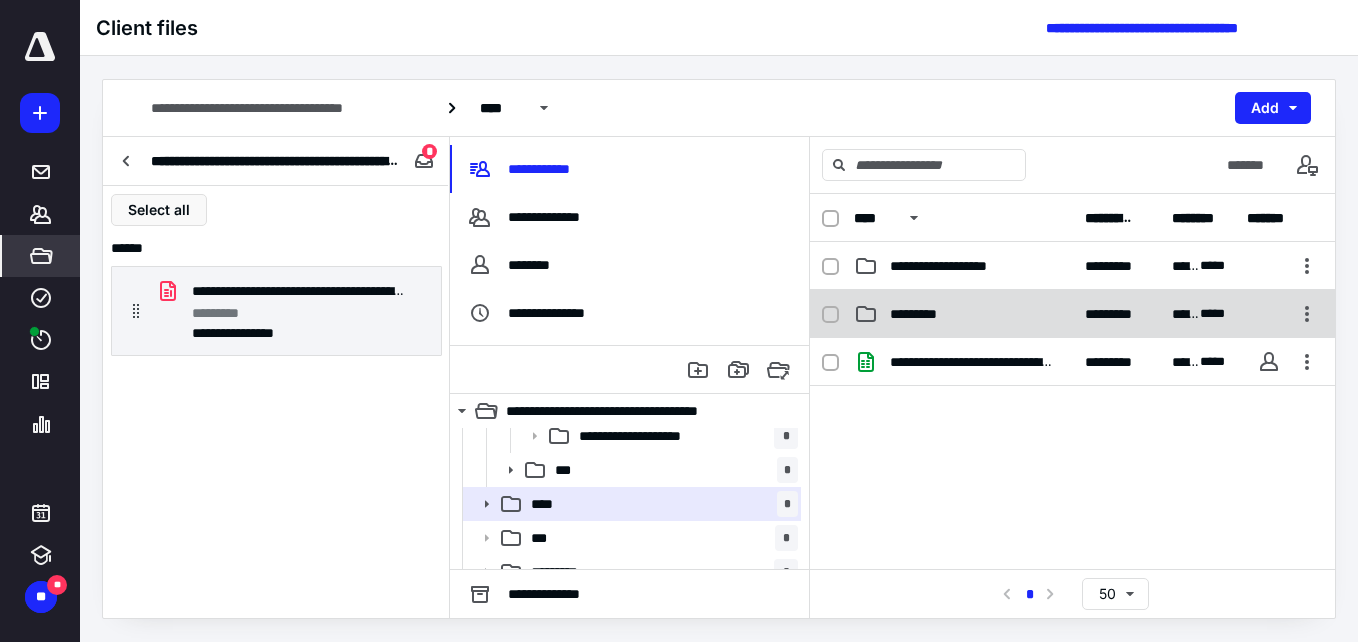 click on "*********" at bounding box center [926, 314] 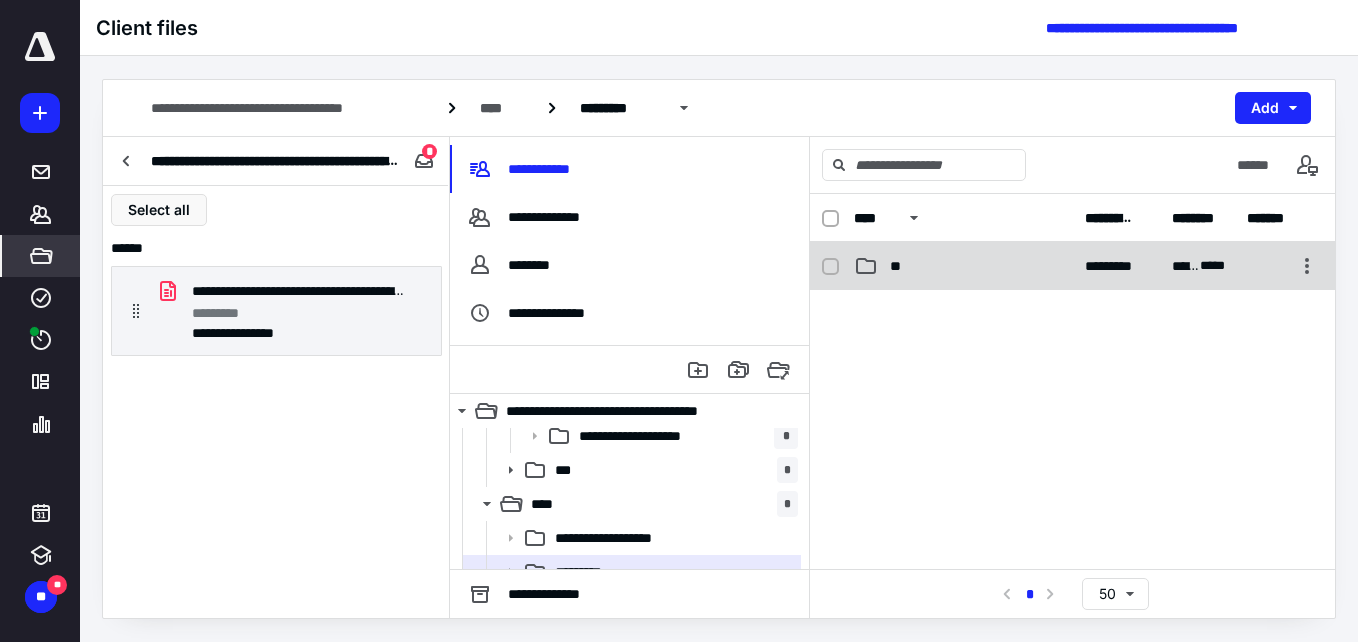 click on "**" at bounding box center [963, 266] 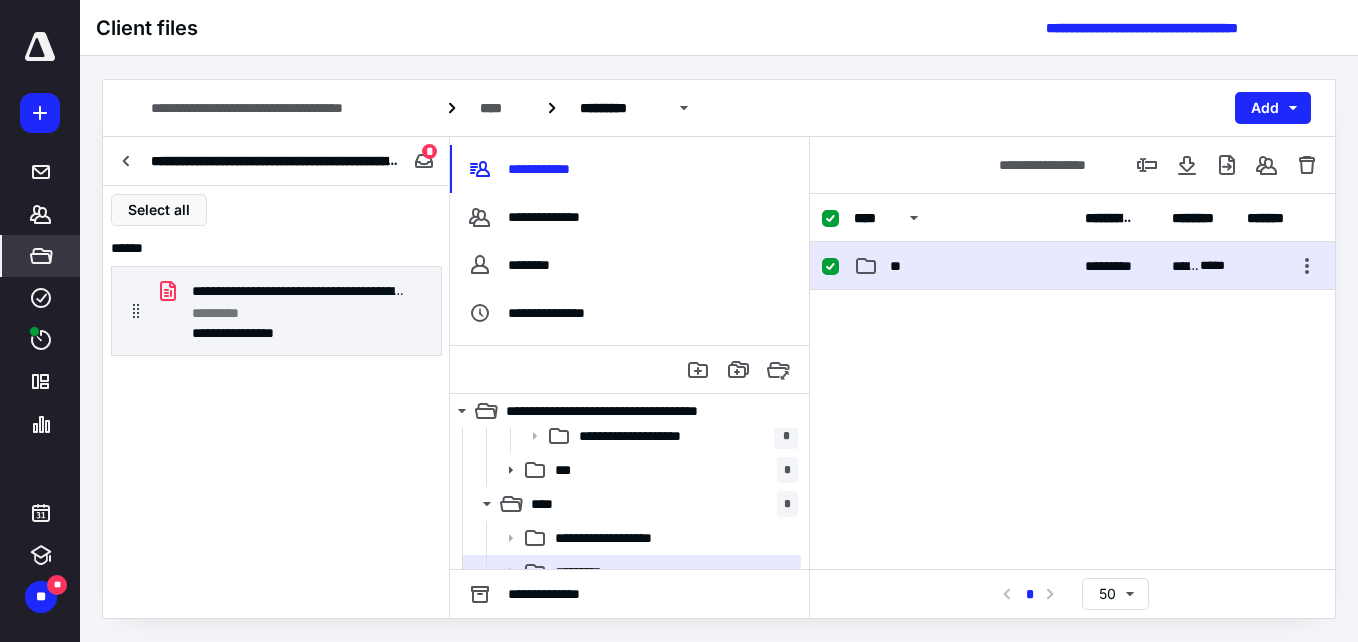 click on "**" at bounding box center [963, 266] 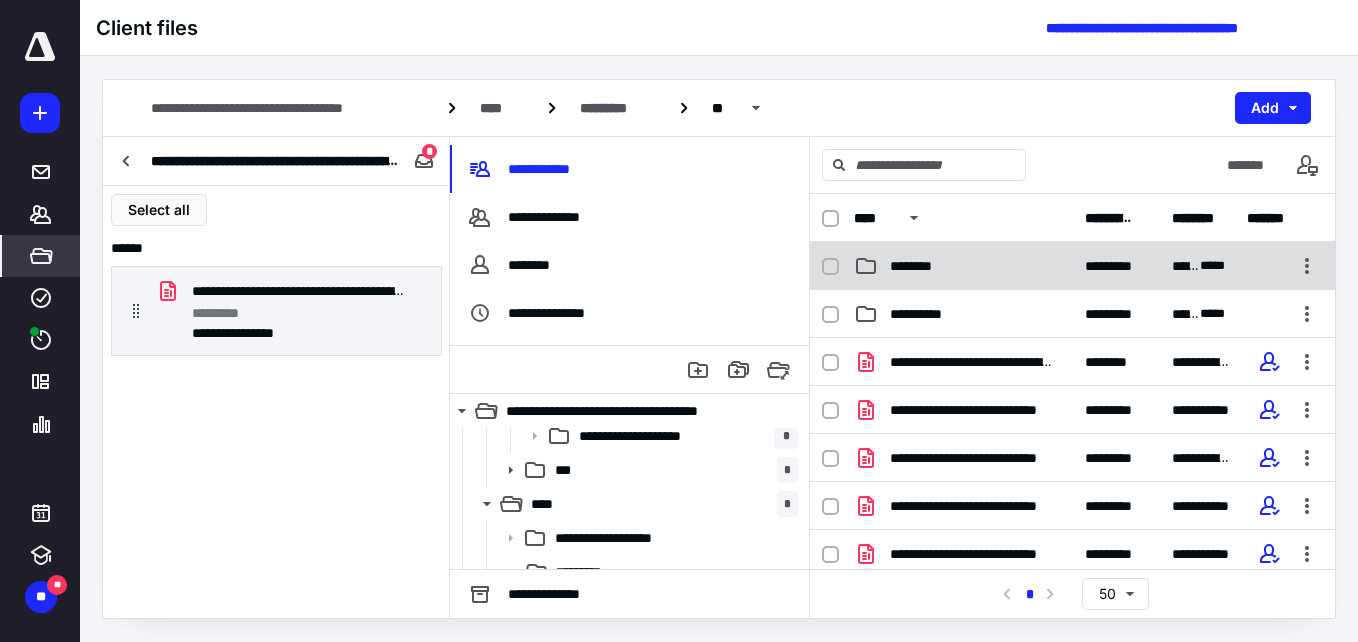 click on "********" at bounding box center [963, 266] 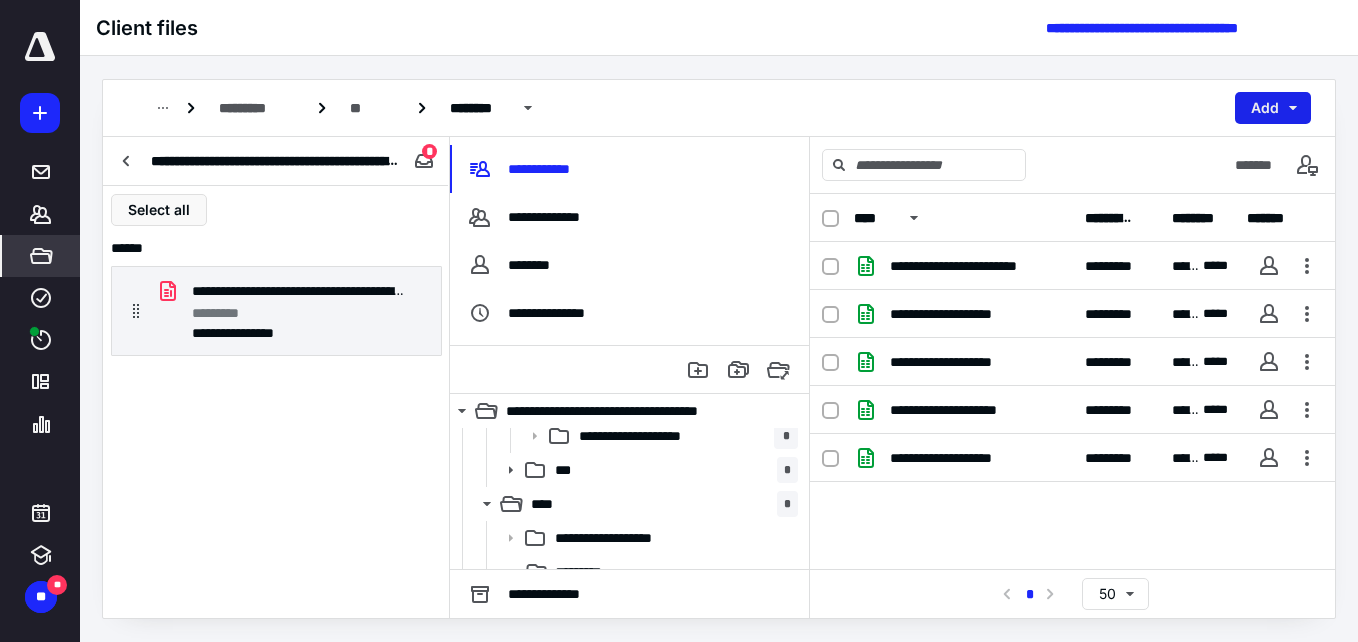 click on "Add" at bounding box center [1273, 108] 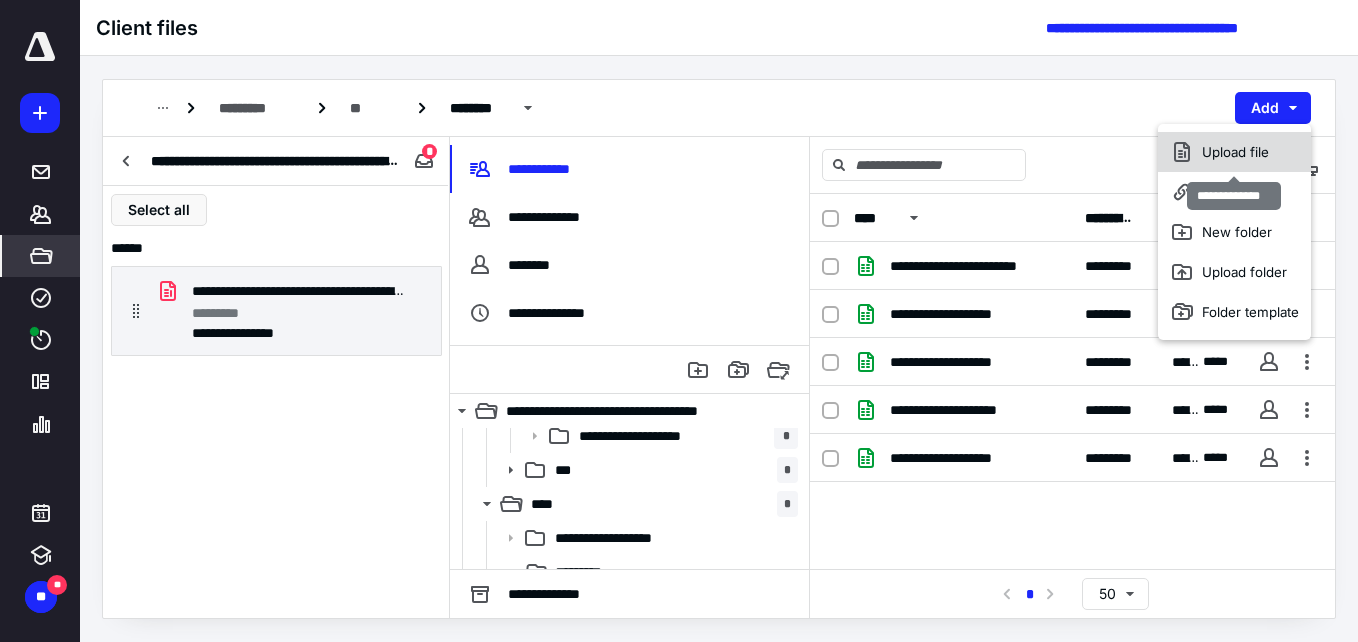 click on "Upload file" at bounding box center (1234, 152) 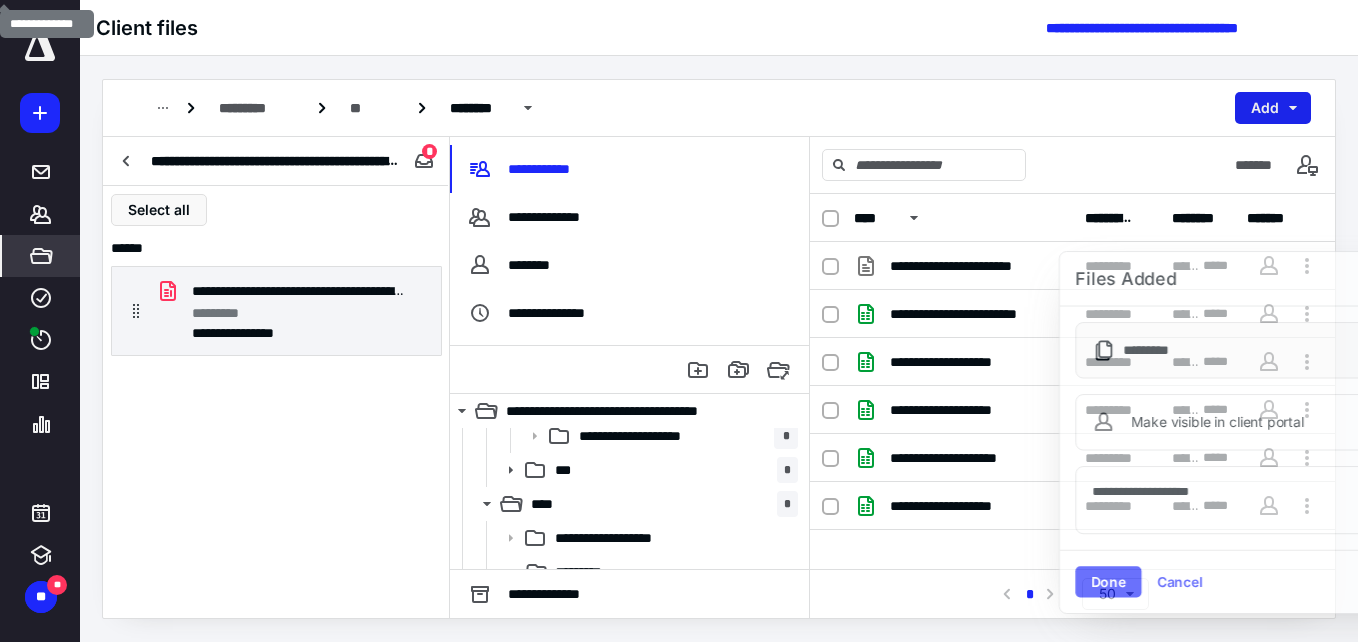 click on "Add" at bounding box center (1273, 108) 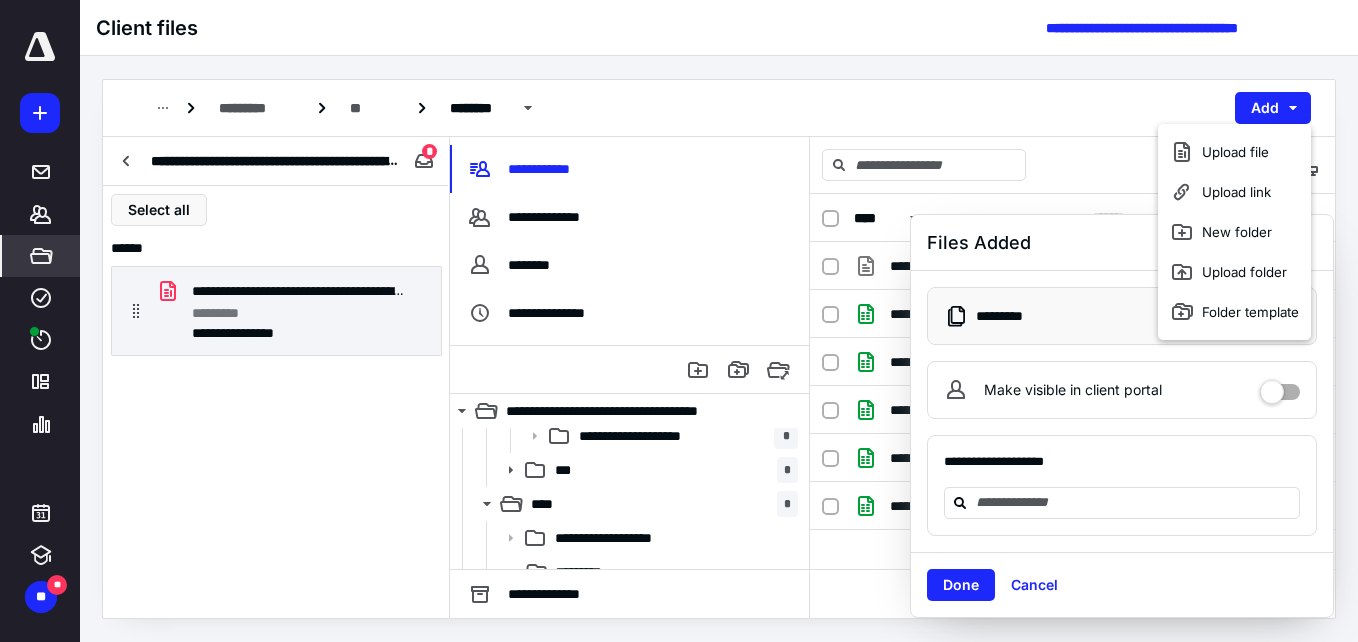 click on "Cancel" at bounding box center (1034, 585) 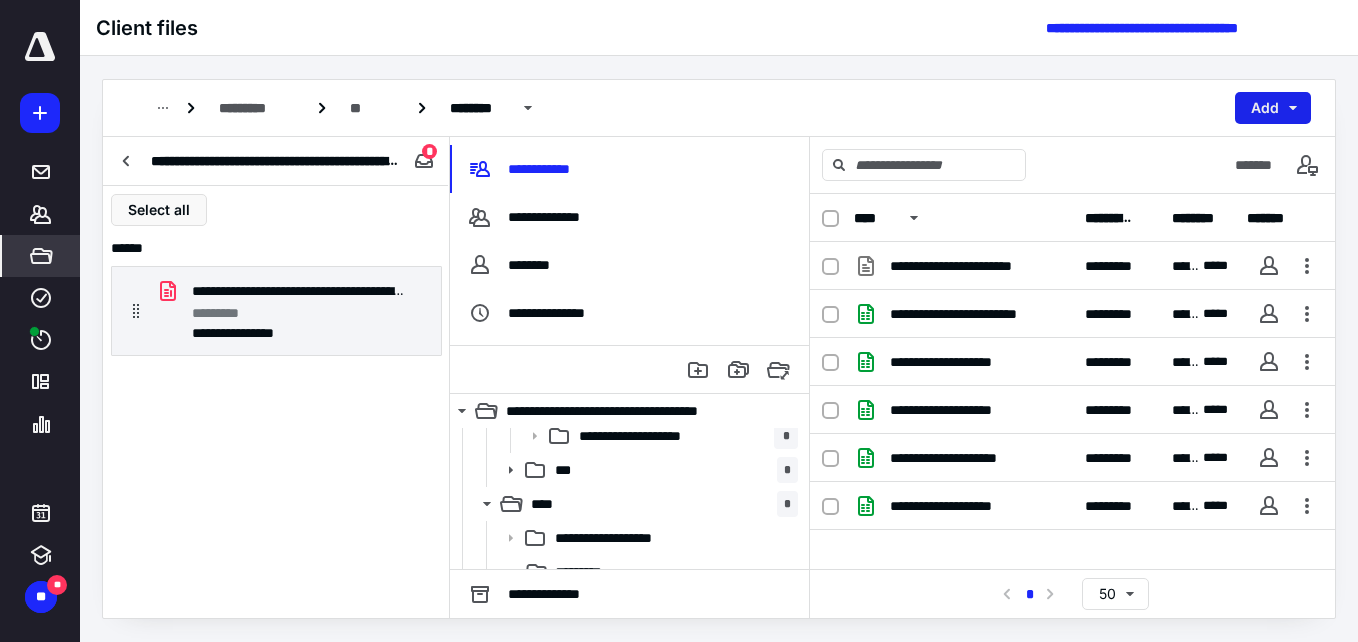 click on "Add" at bounding box center [1273, 108] 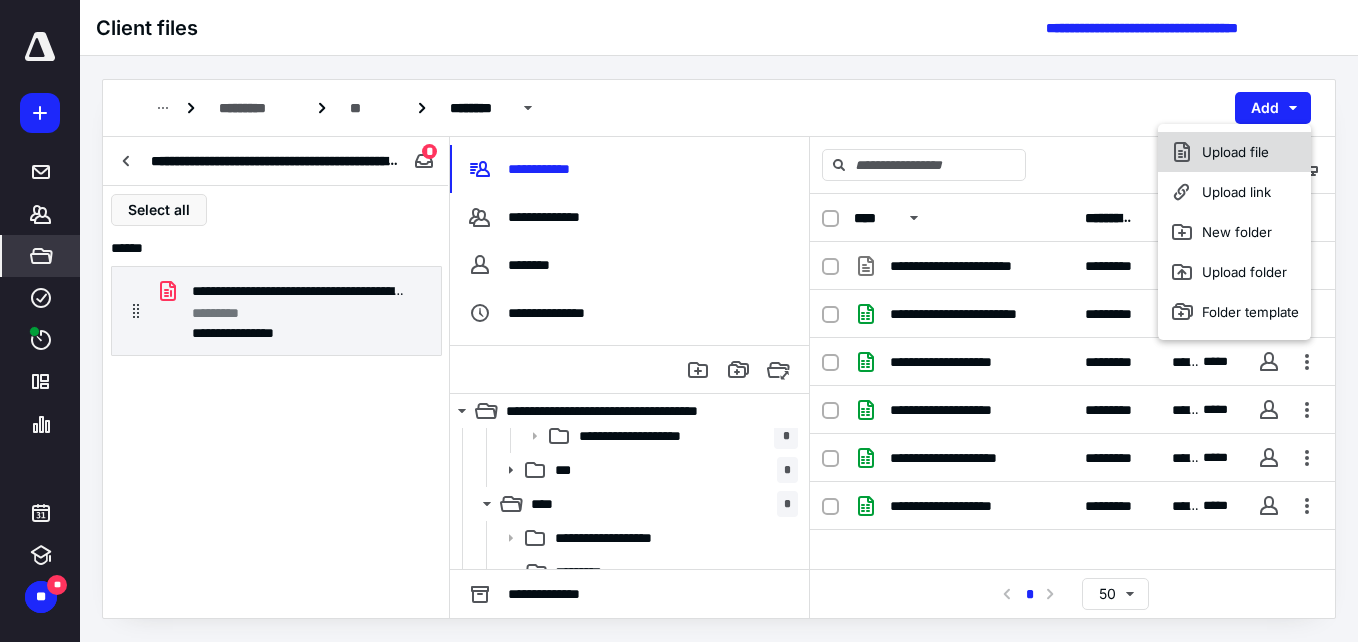click on "Upload file" at bounding box center (1234, 152) 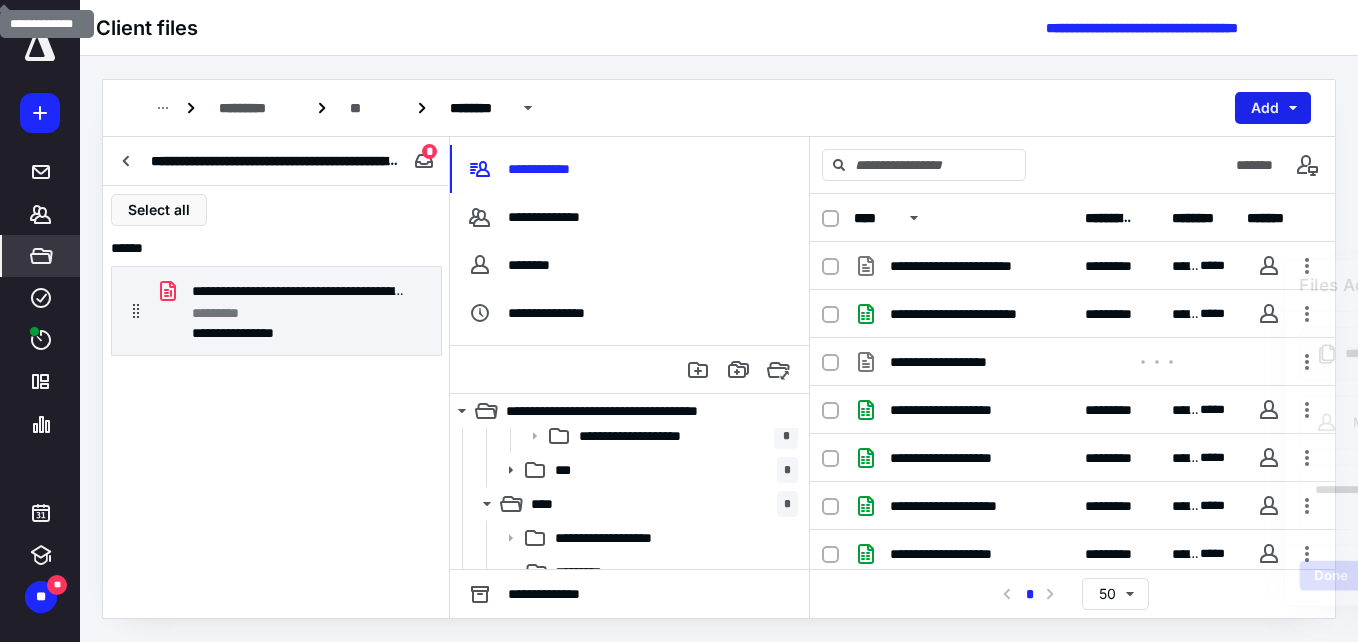 click on "Add" at bounding box center (1273, 108) 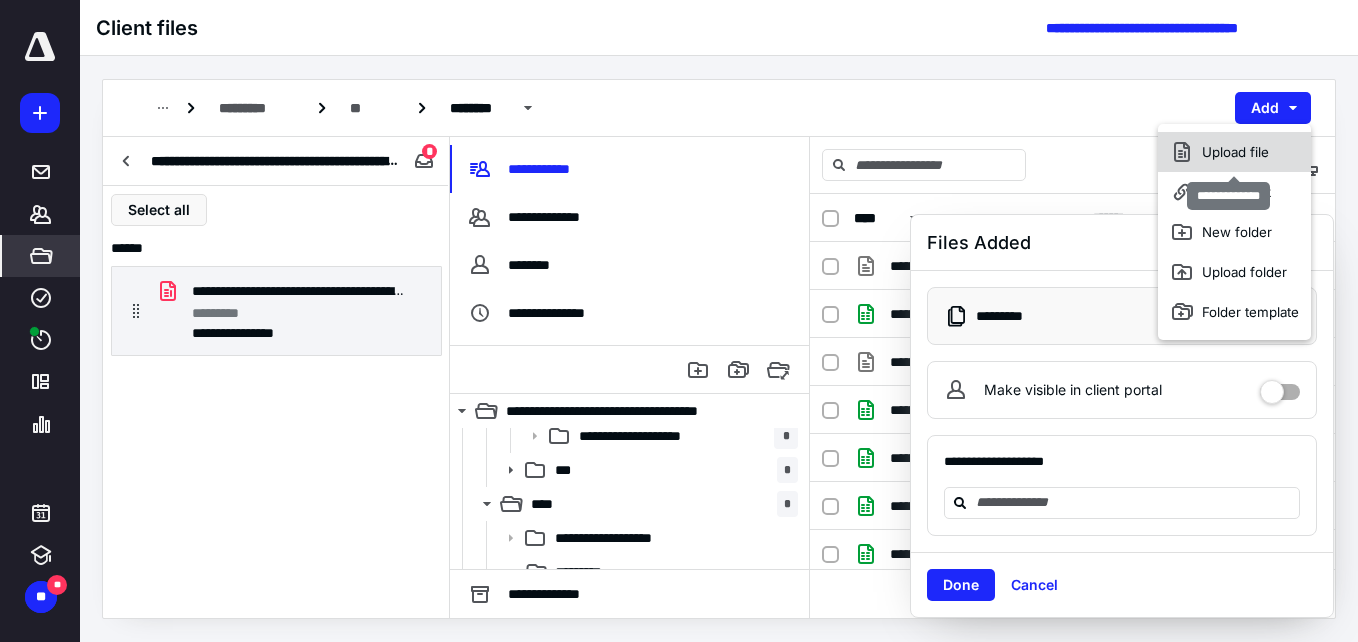 click on "Upload file" at bounding box center [1234, 152] 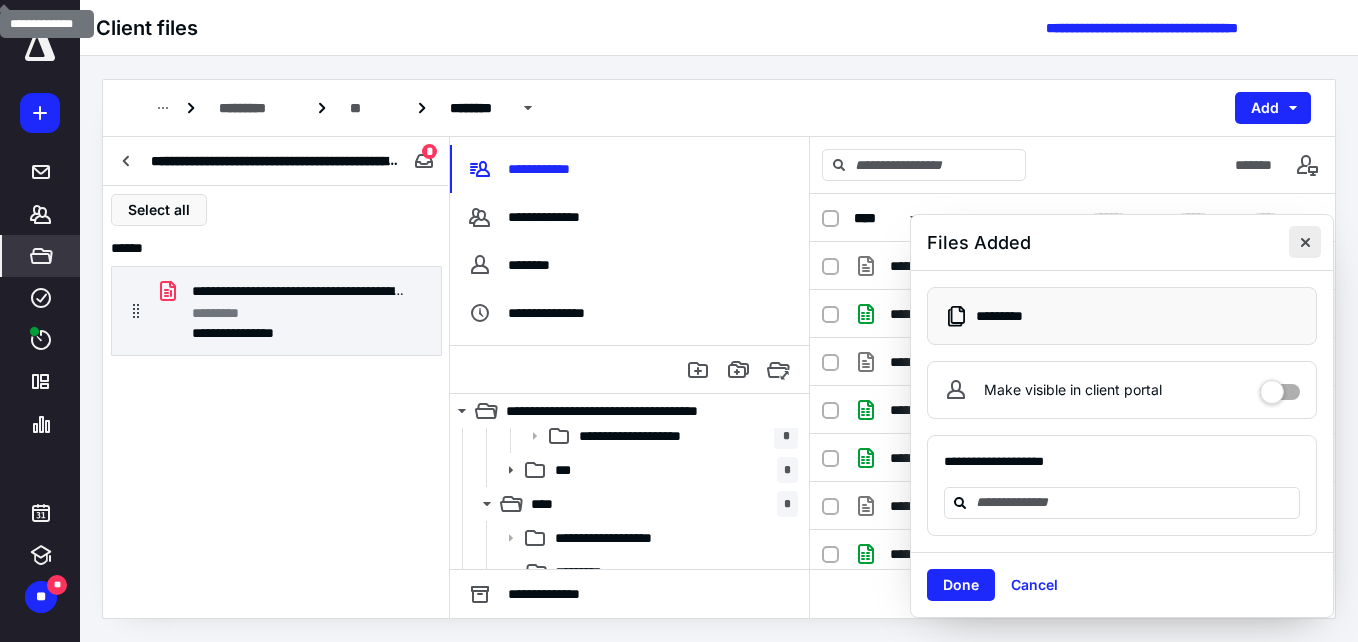 click at bounding box center [1305, 242] 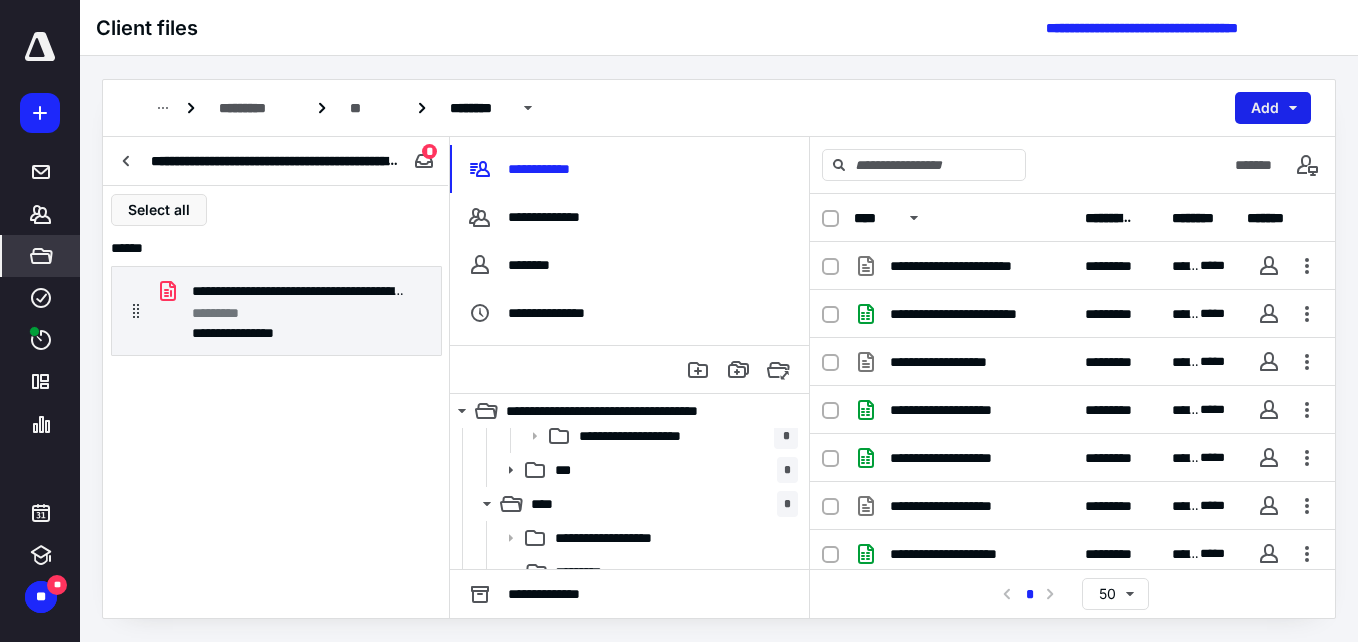 click on "Add" at bounding box center (1273, 108) 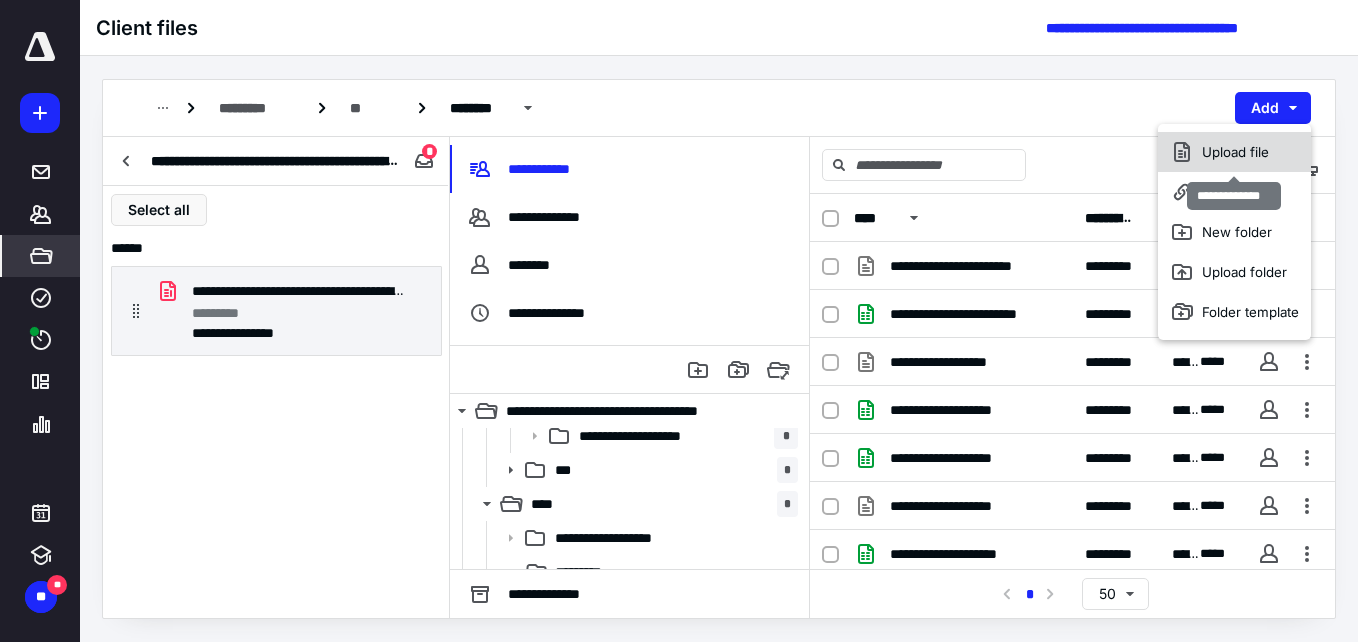 click on "Upload file" at bounding box center [1234, 152] 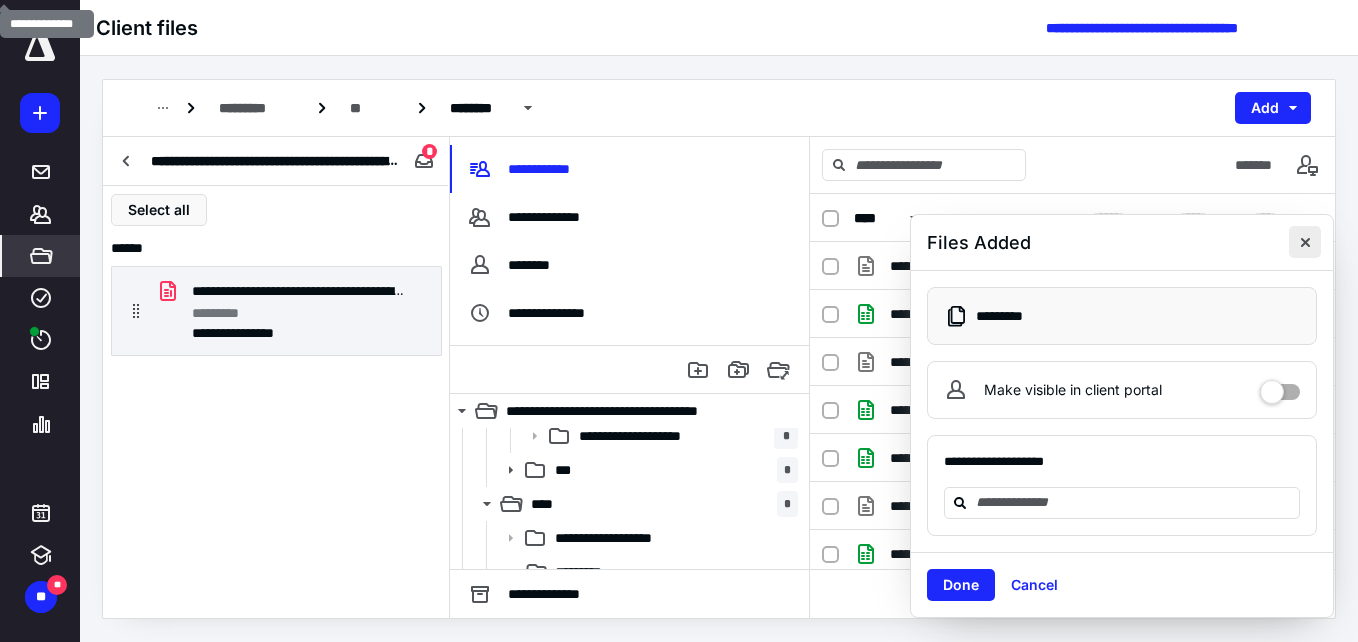 click at bounding box center (1305, 242) 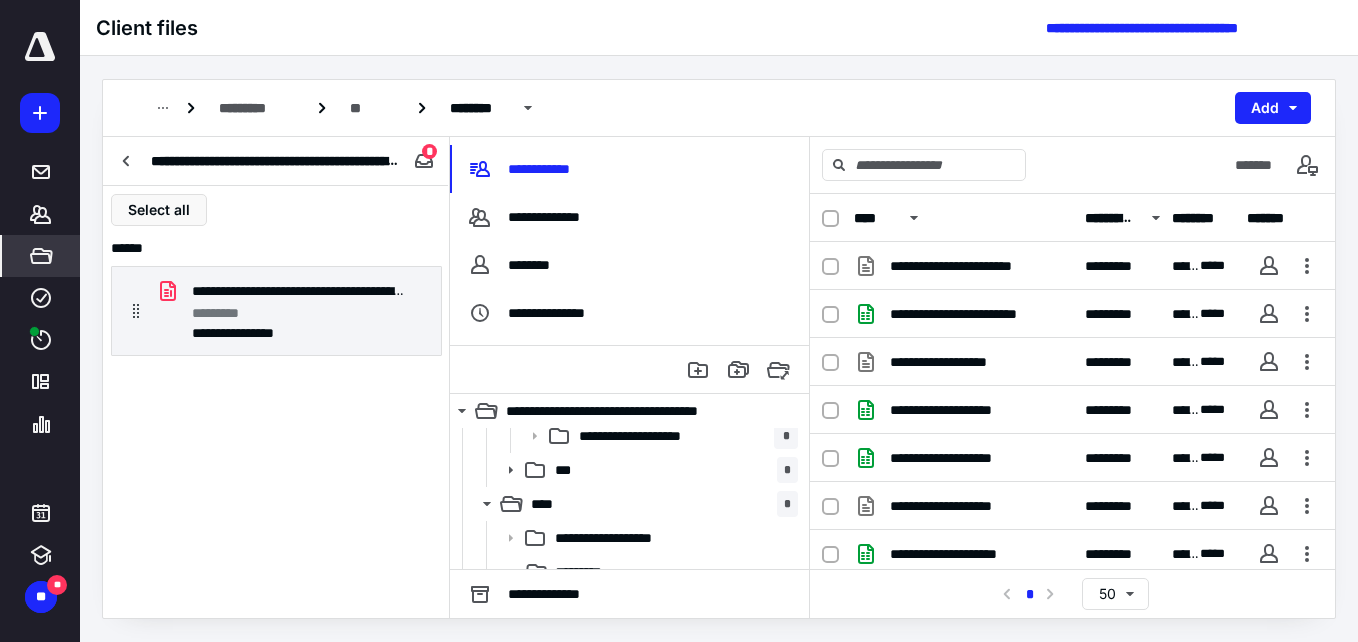 click on "**********" at bounding box center [1110, 218] 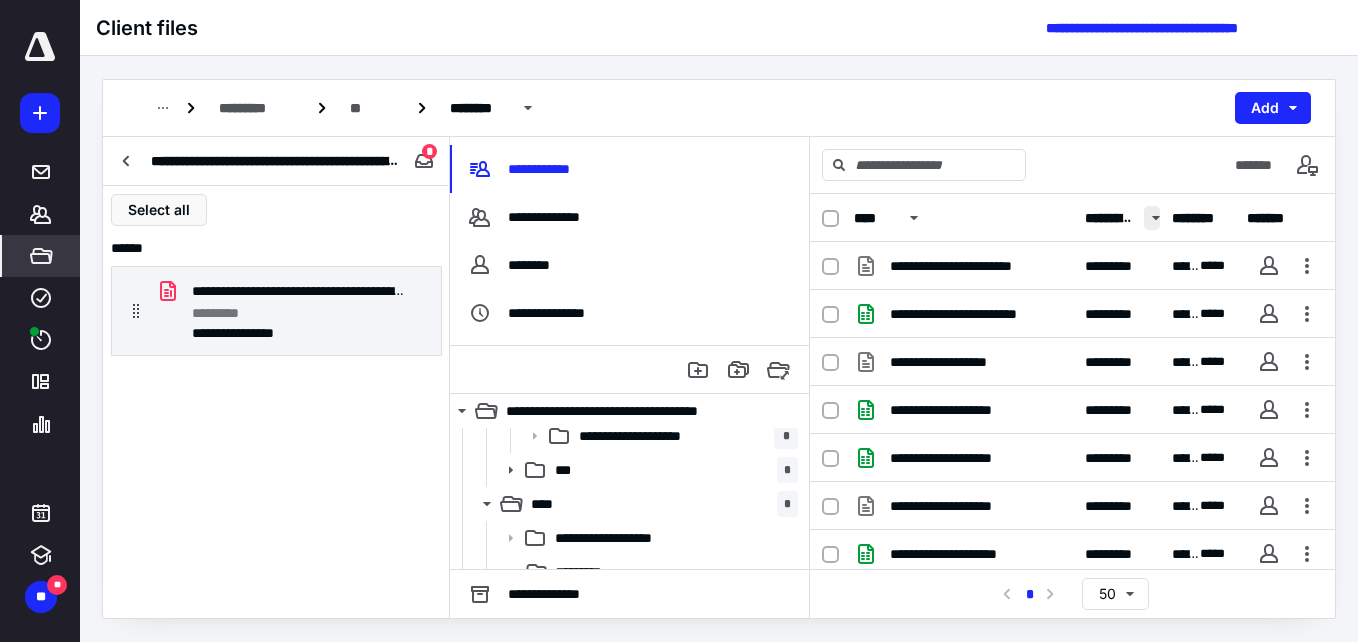 click at bounding box center [1152, 218] 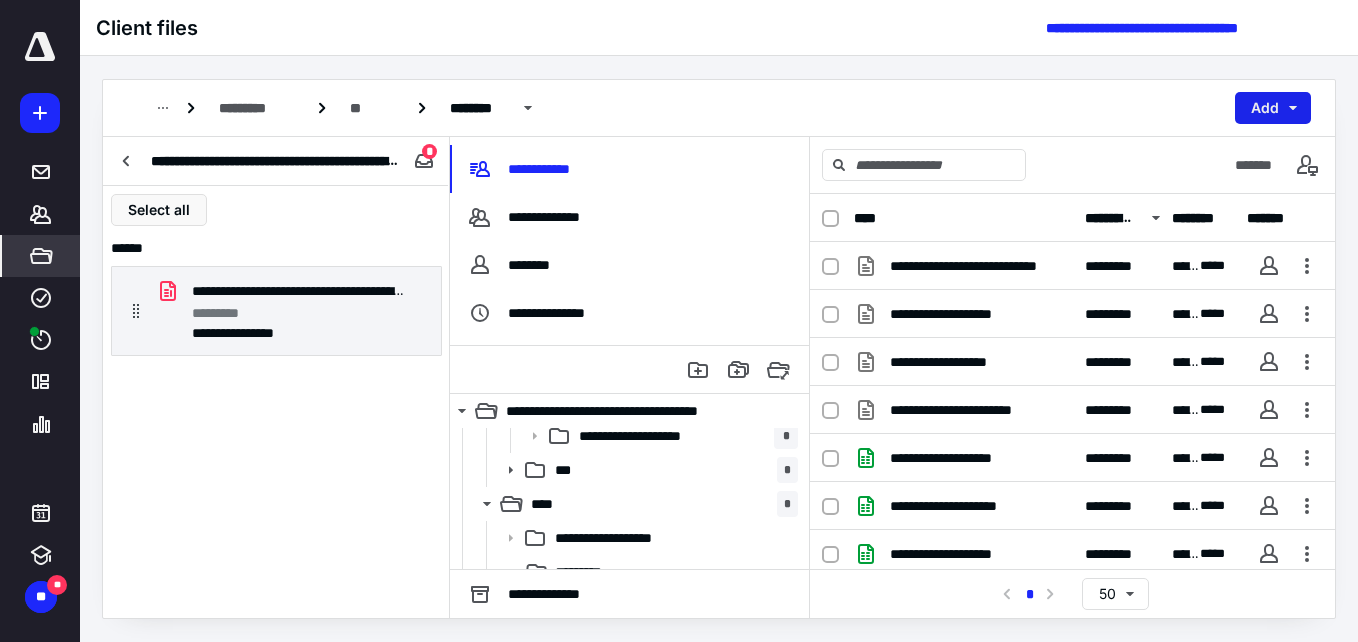 click on "Add" at bounding box center [1273, 108] 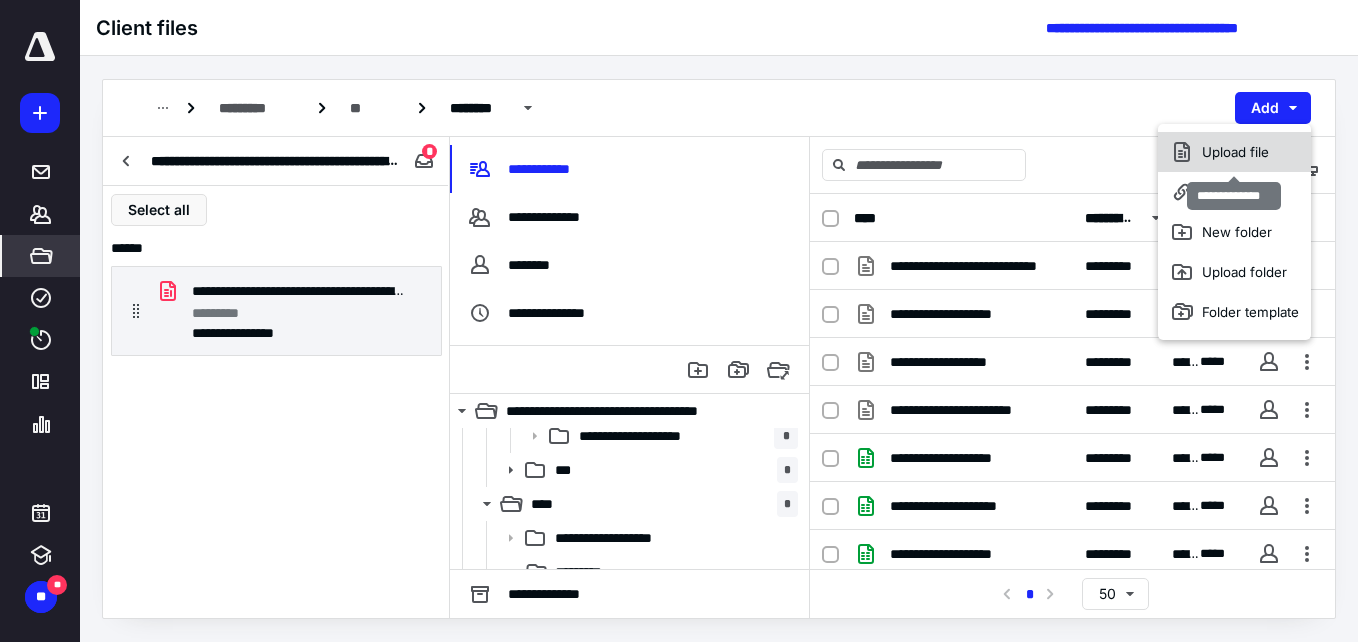 click on "Upload file" at bounding box center (1234, 152) 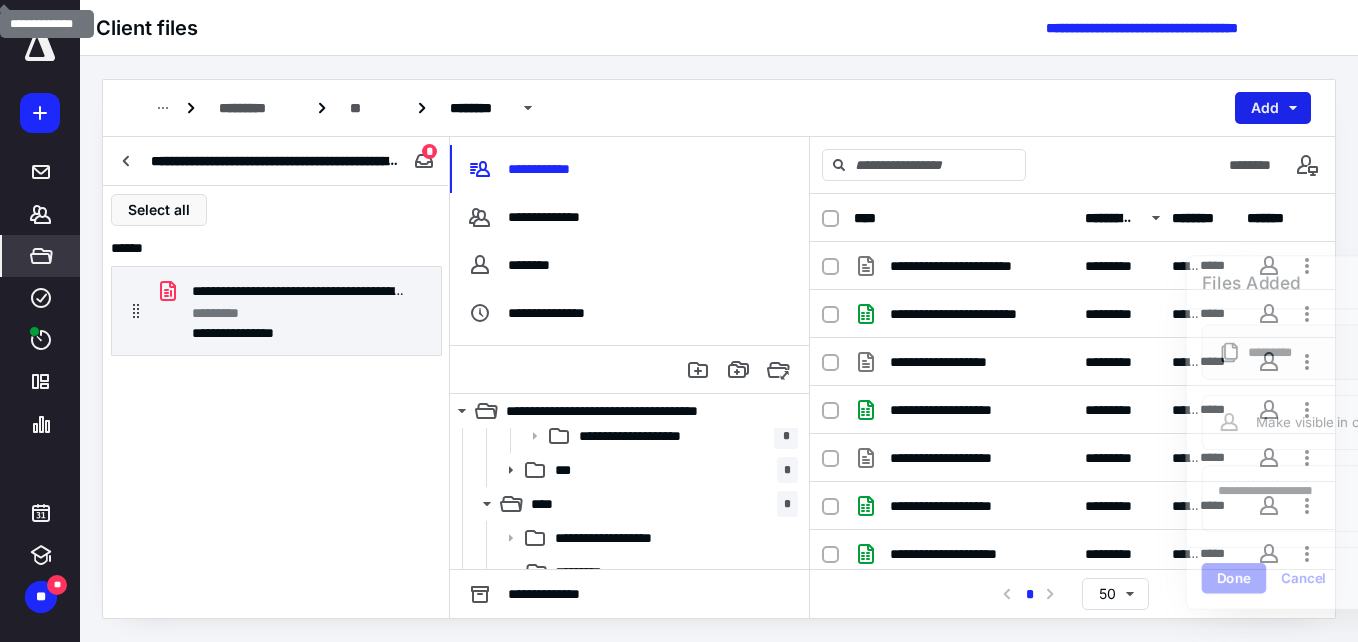 click on "Add" at bounding box center [1273, 108] 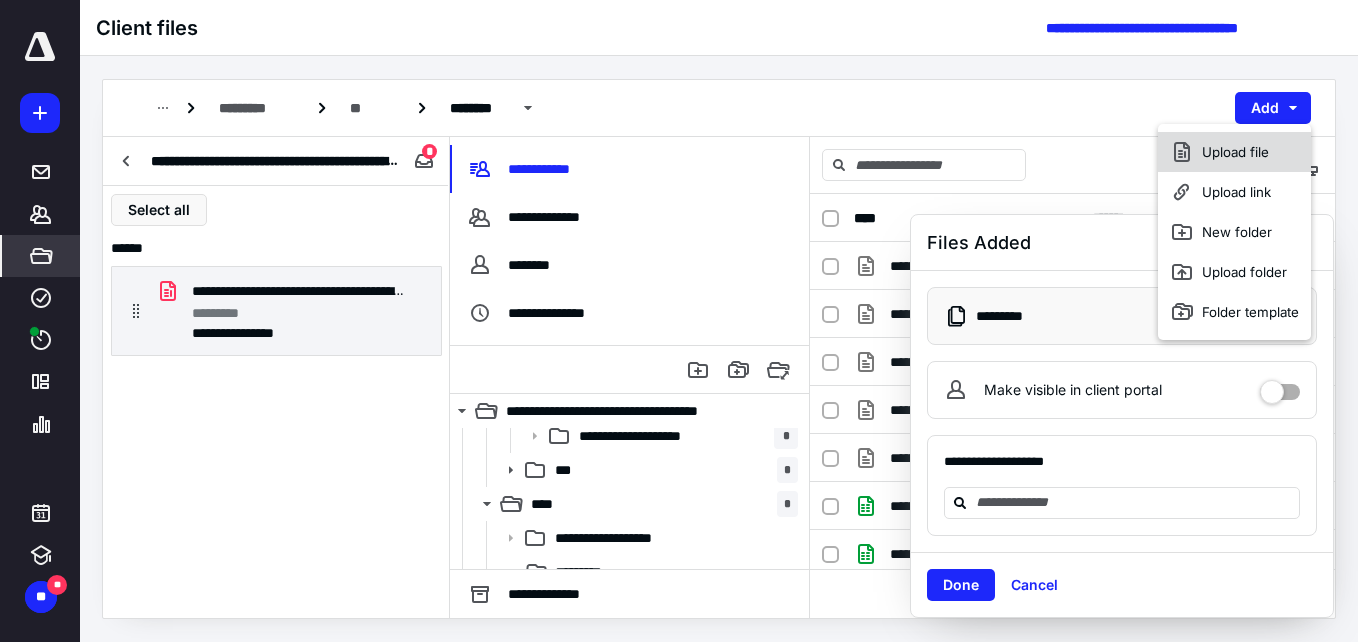 click on "Upload file" at bounding box center (1234, 152) 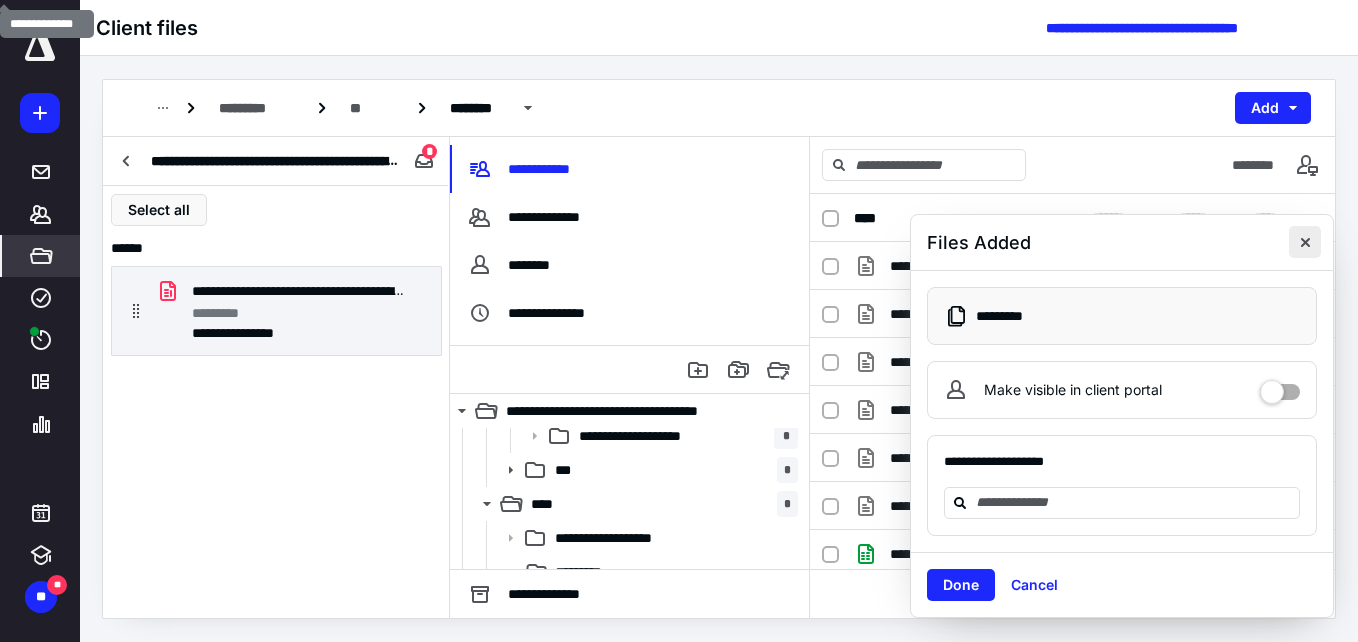 click at bounding box center [1305, 242] 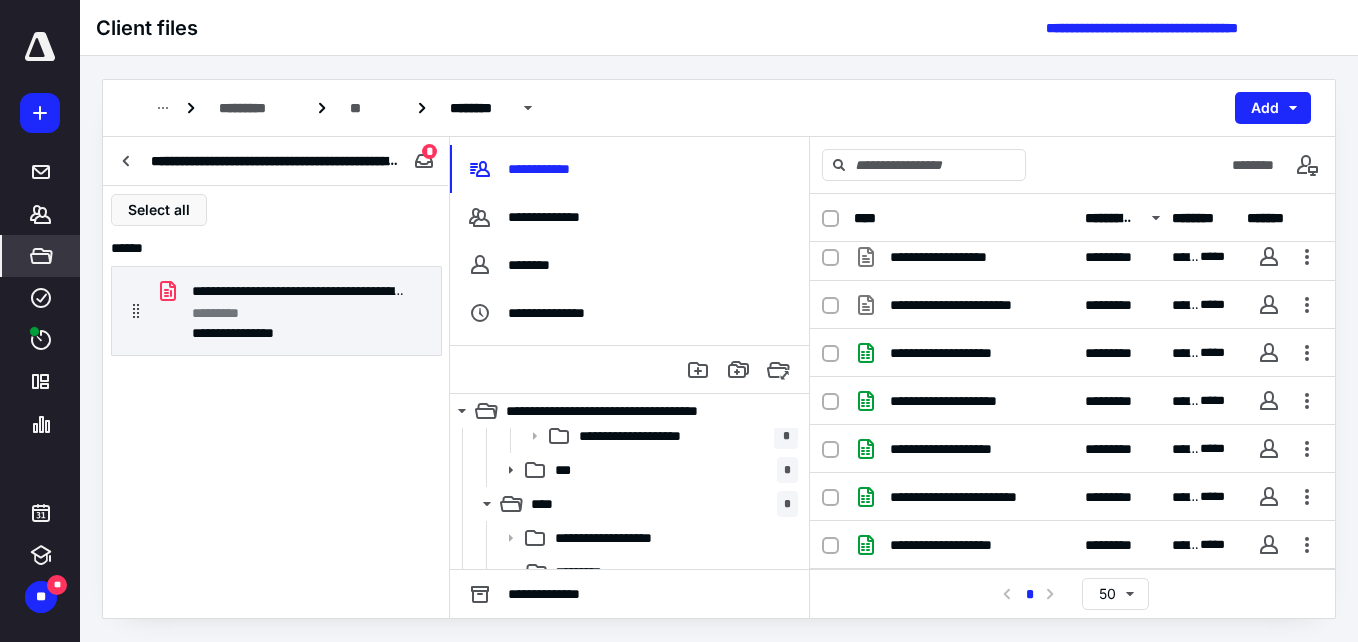 scroll, scrollTop: 0, scrollLeft: 0, axis: both 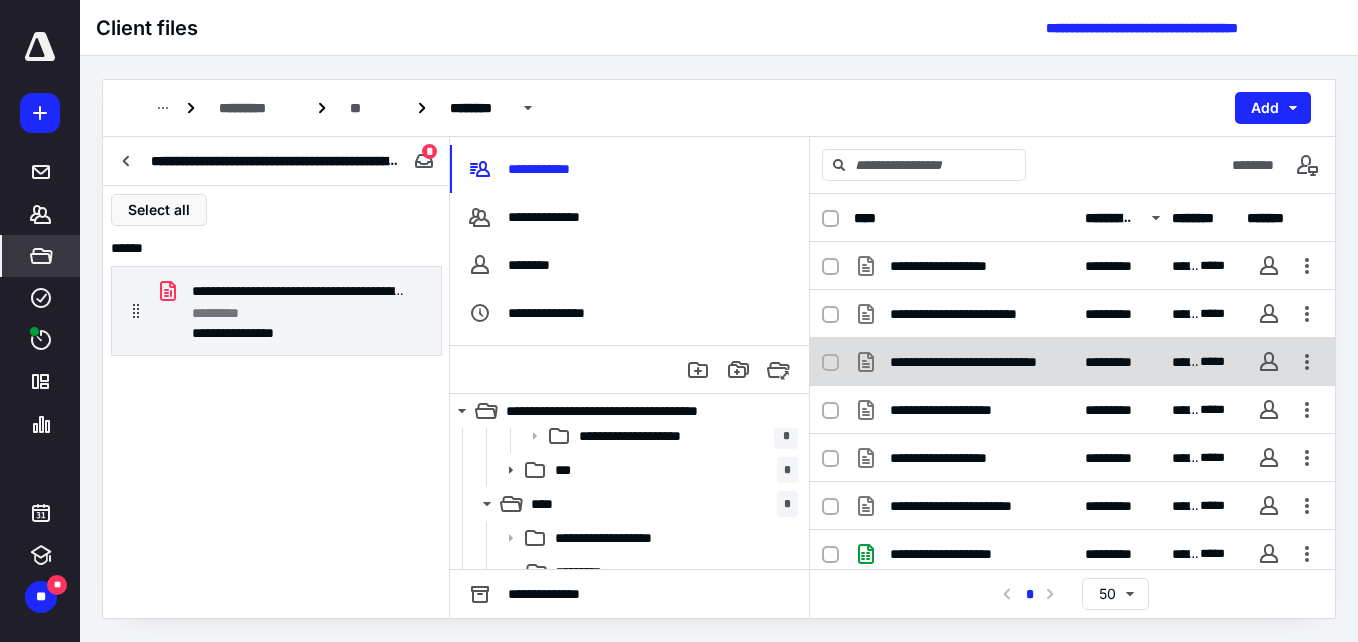 click at bounding box center [1307, 362] 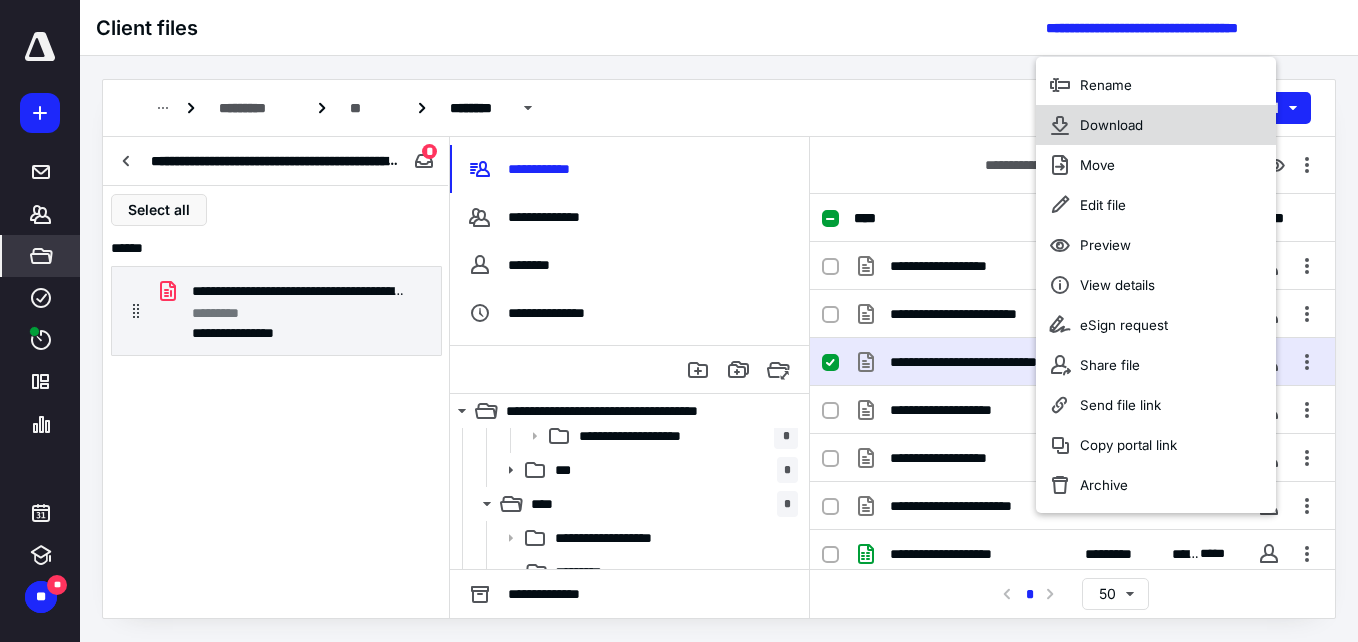 click on "Download" at bounding box center (1111, 125) 